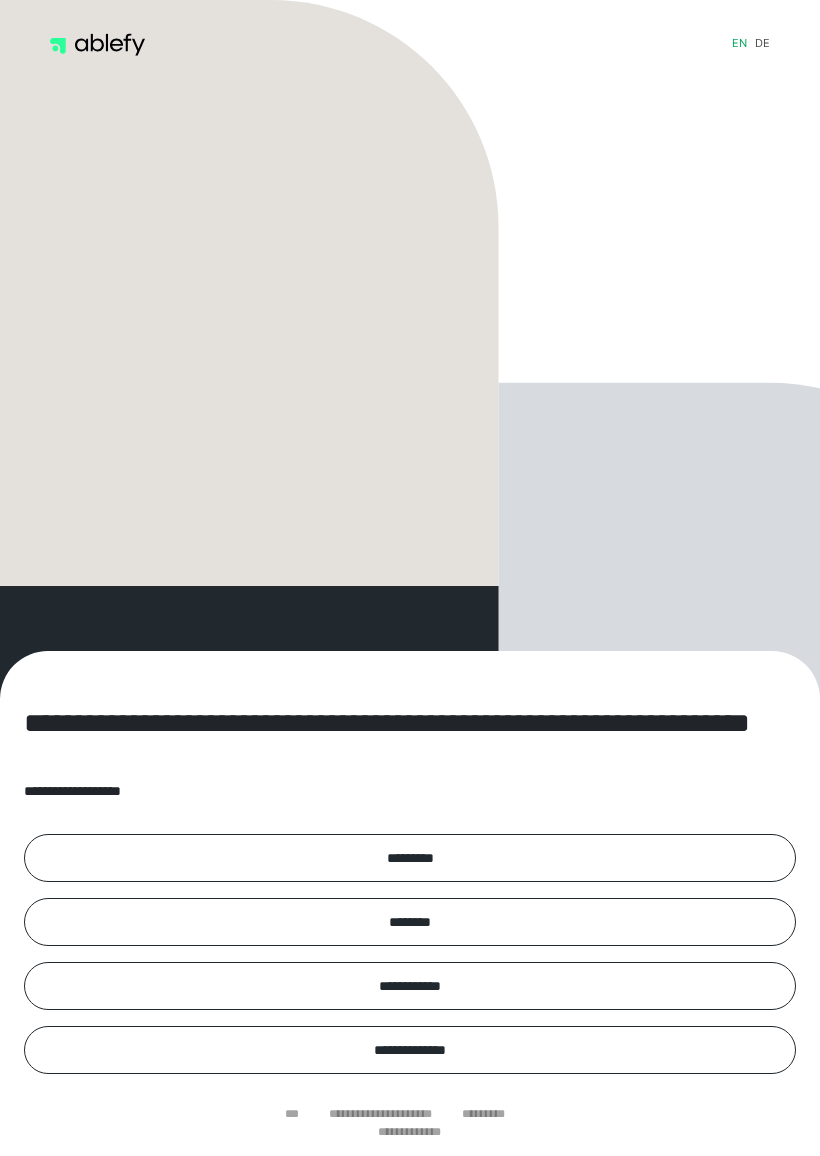 scroll, scrollTop: 0, scrollLeft: 0, axis: both 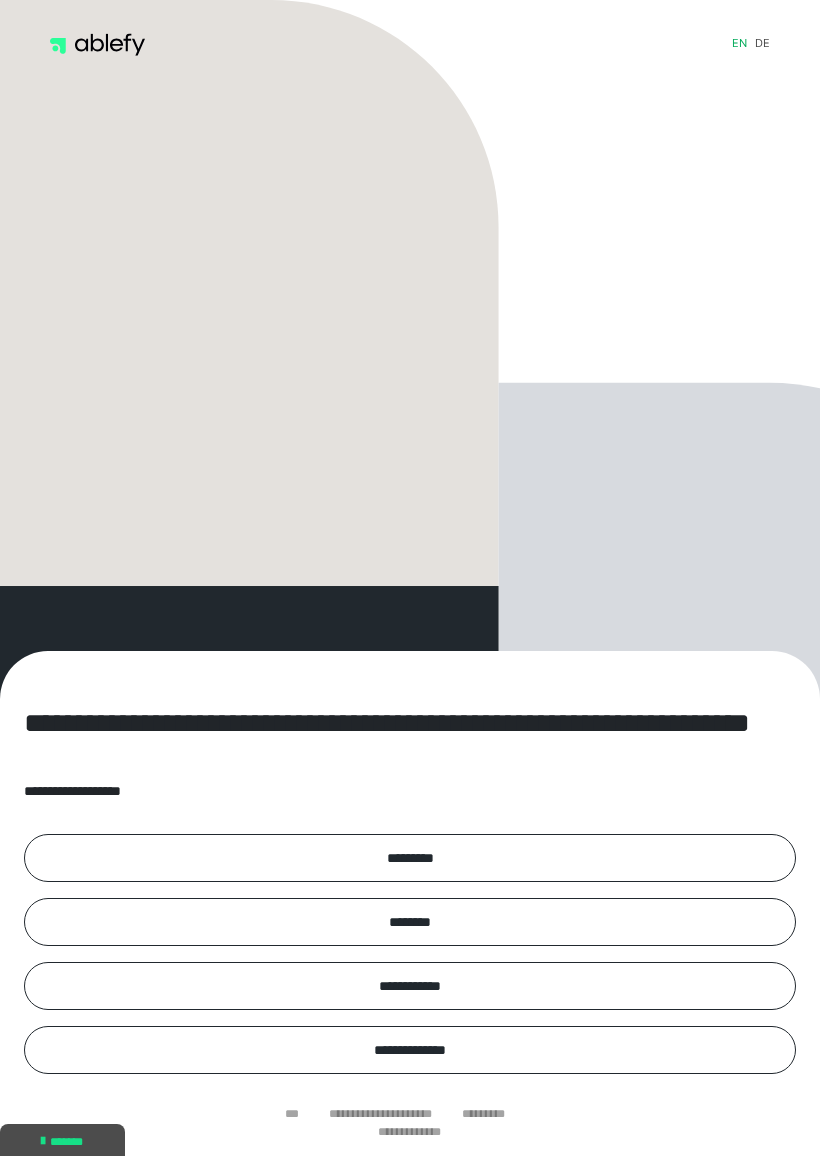 click on "*********" at bounding box center [410, 858] 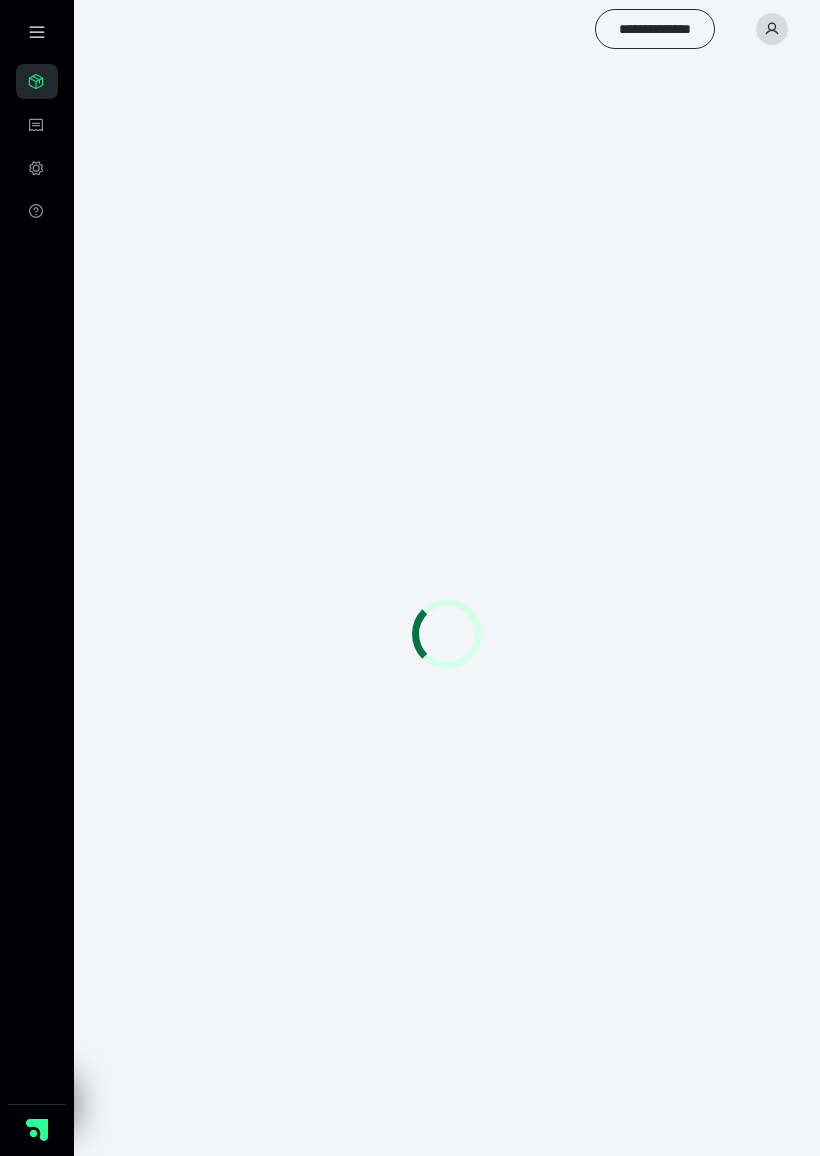 scroll, scrollTop: 0, scrollLeft: 0, axis: both 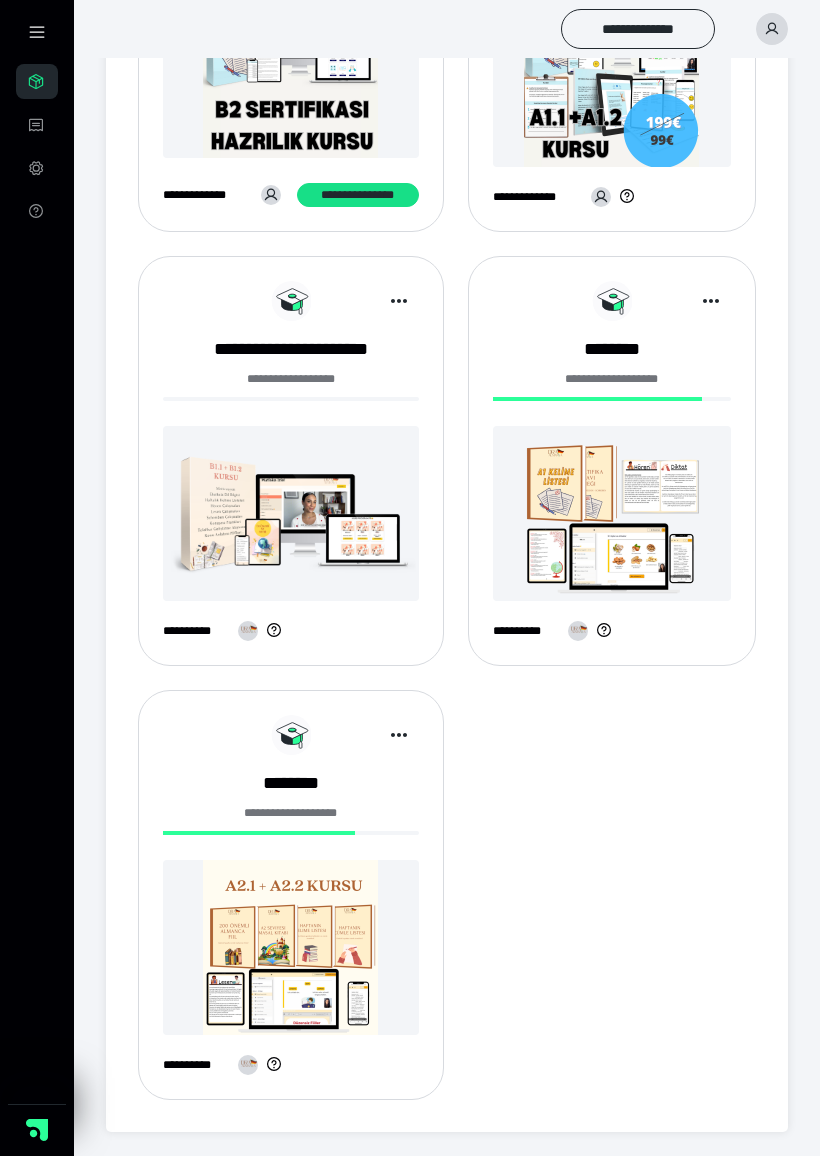 click at bounding box center [291, 513] 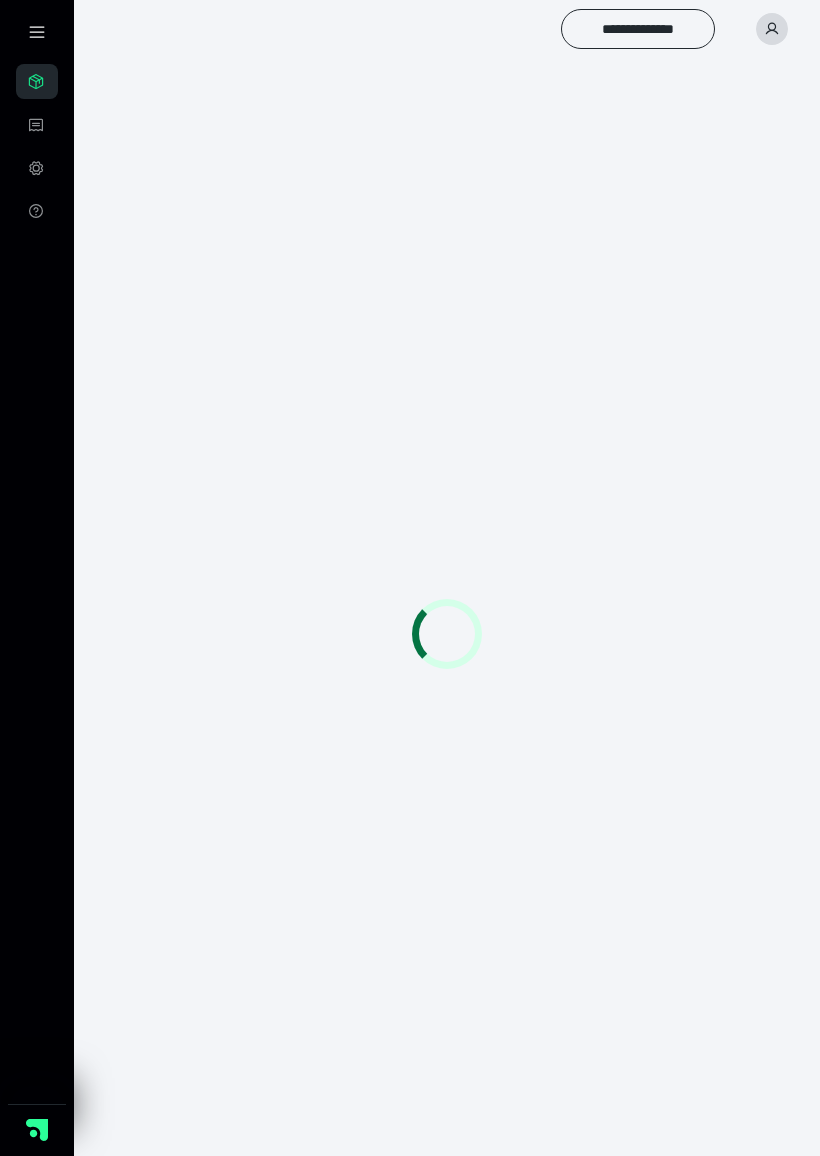 scroll, scrollTop: 0, scrollLeft: 0, axis: both 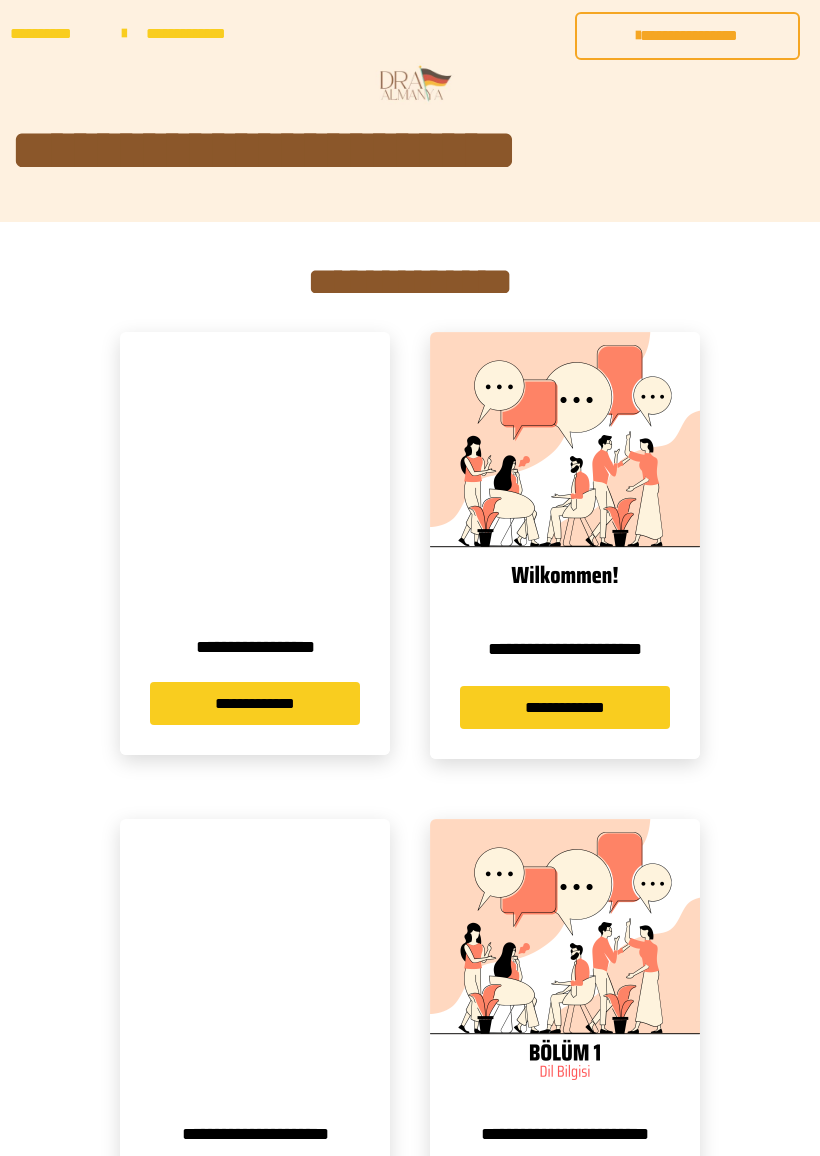 click on "**********" at bounding box center [565, 707] 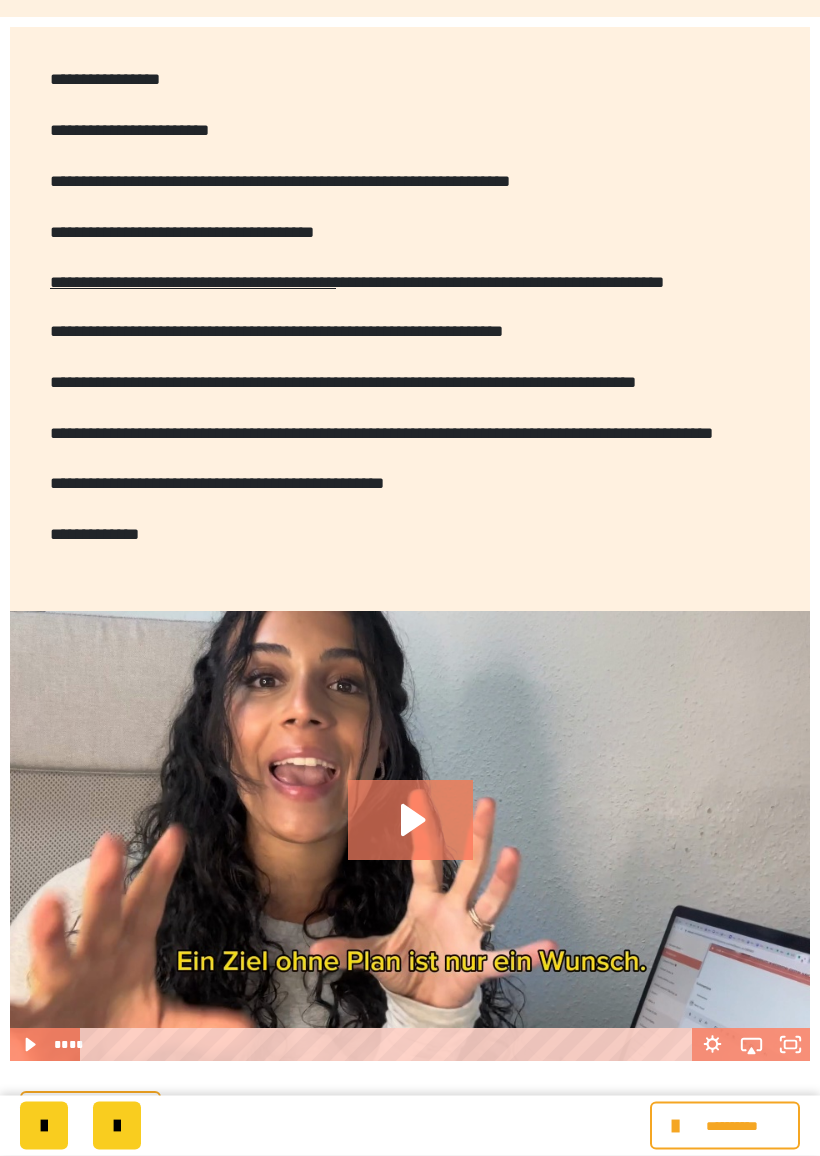 scroll, scrollTop: 400, scrollLeft: 0, axis: vertical 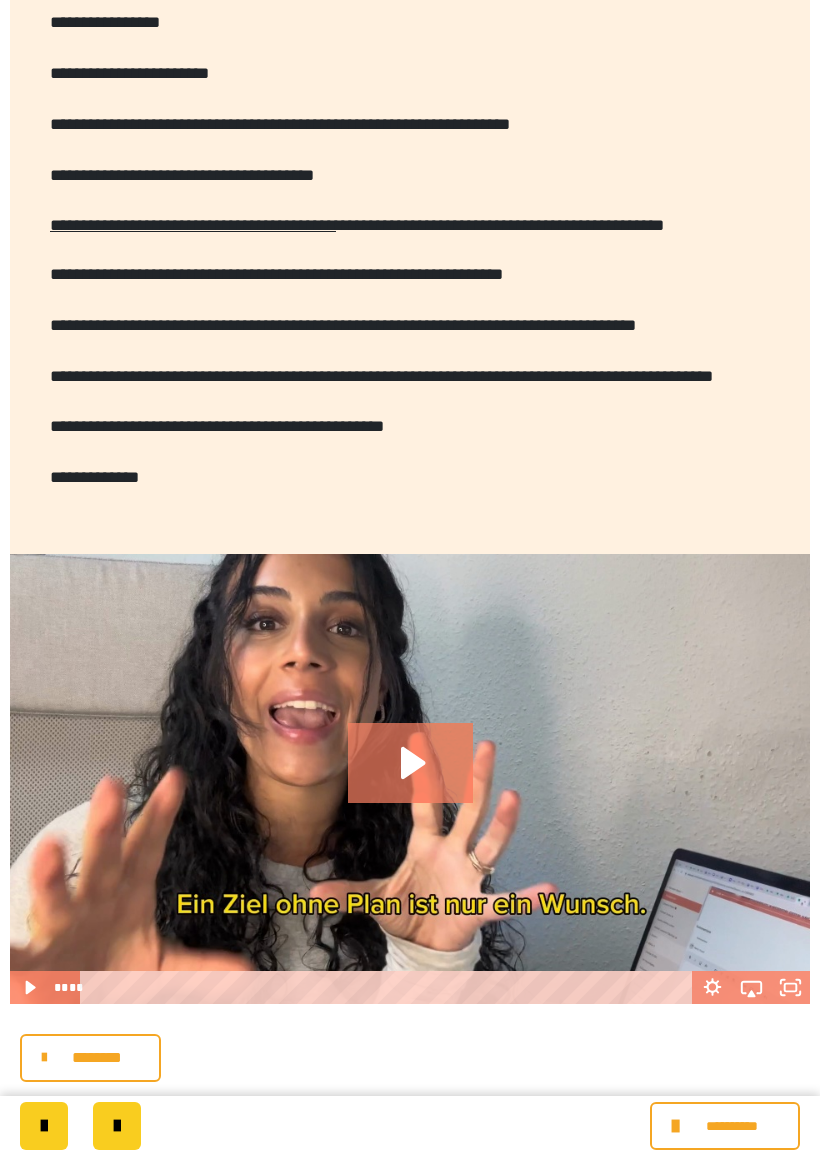 click 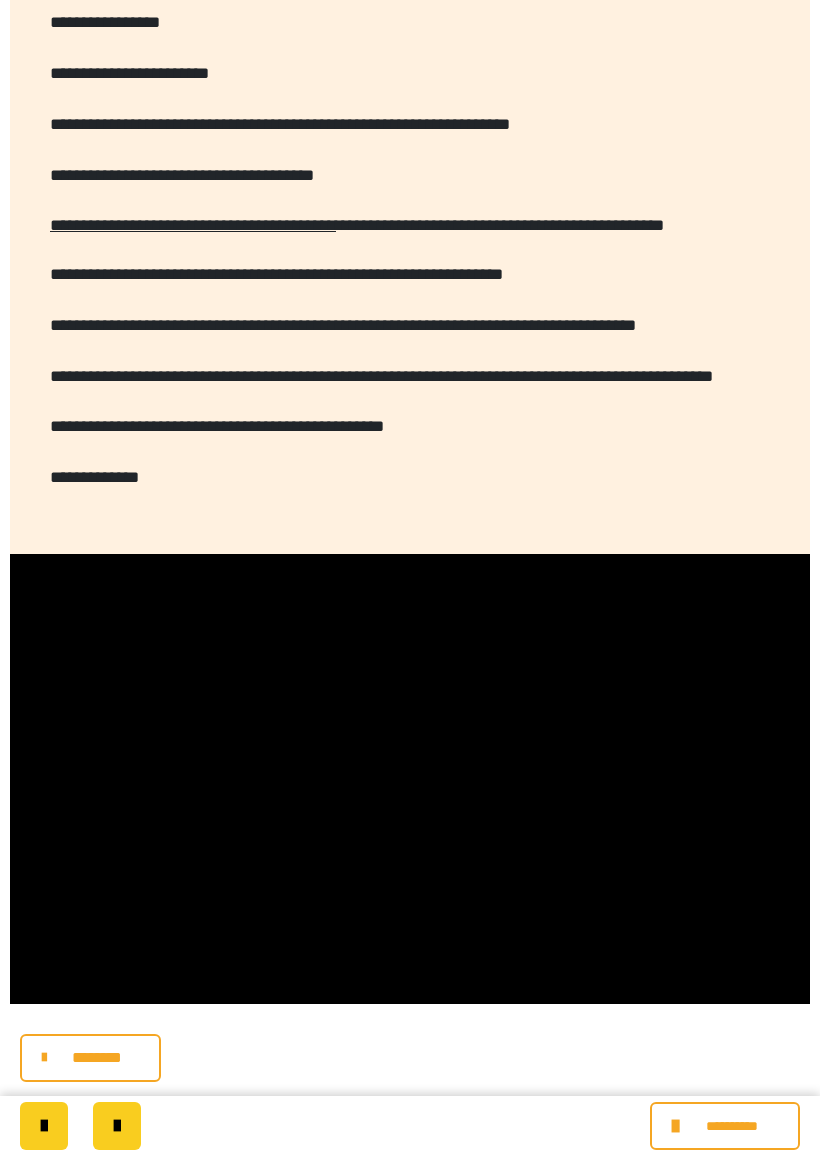 click at bounding box center [410, 779] 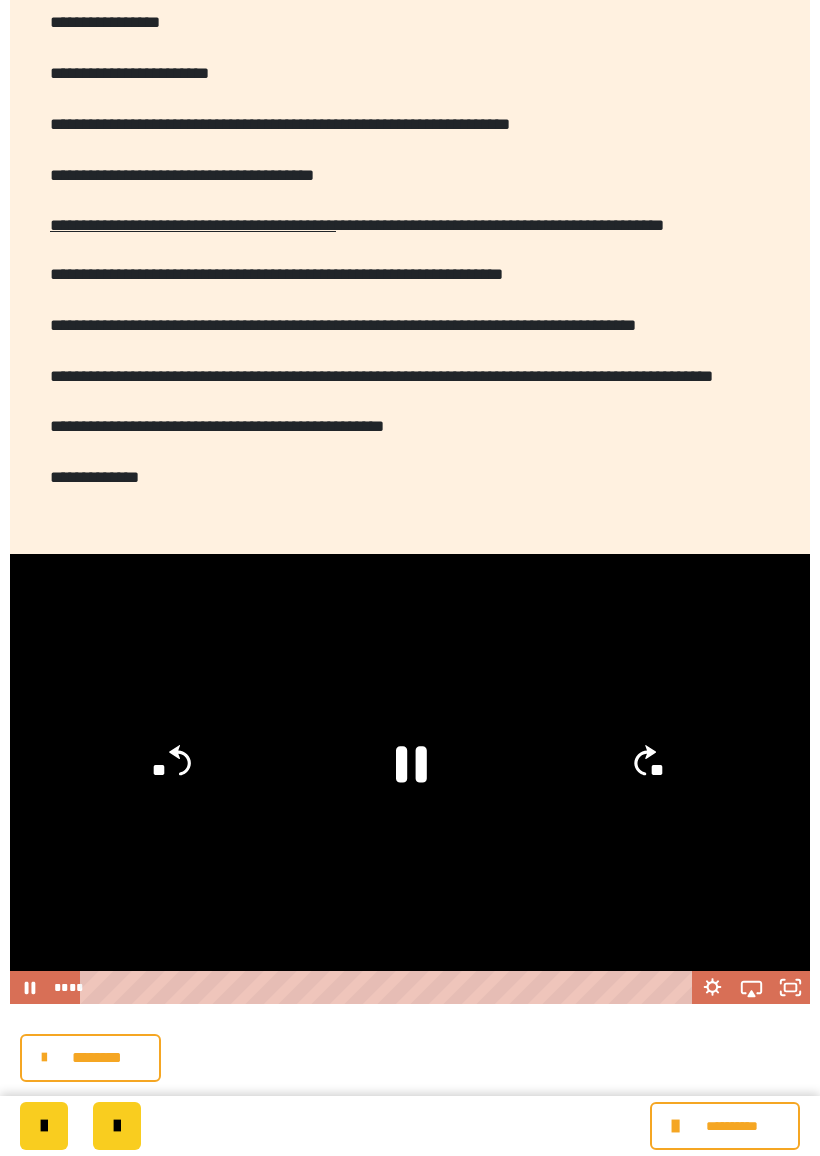 click on "**********" at bounding box center (410, 262) 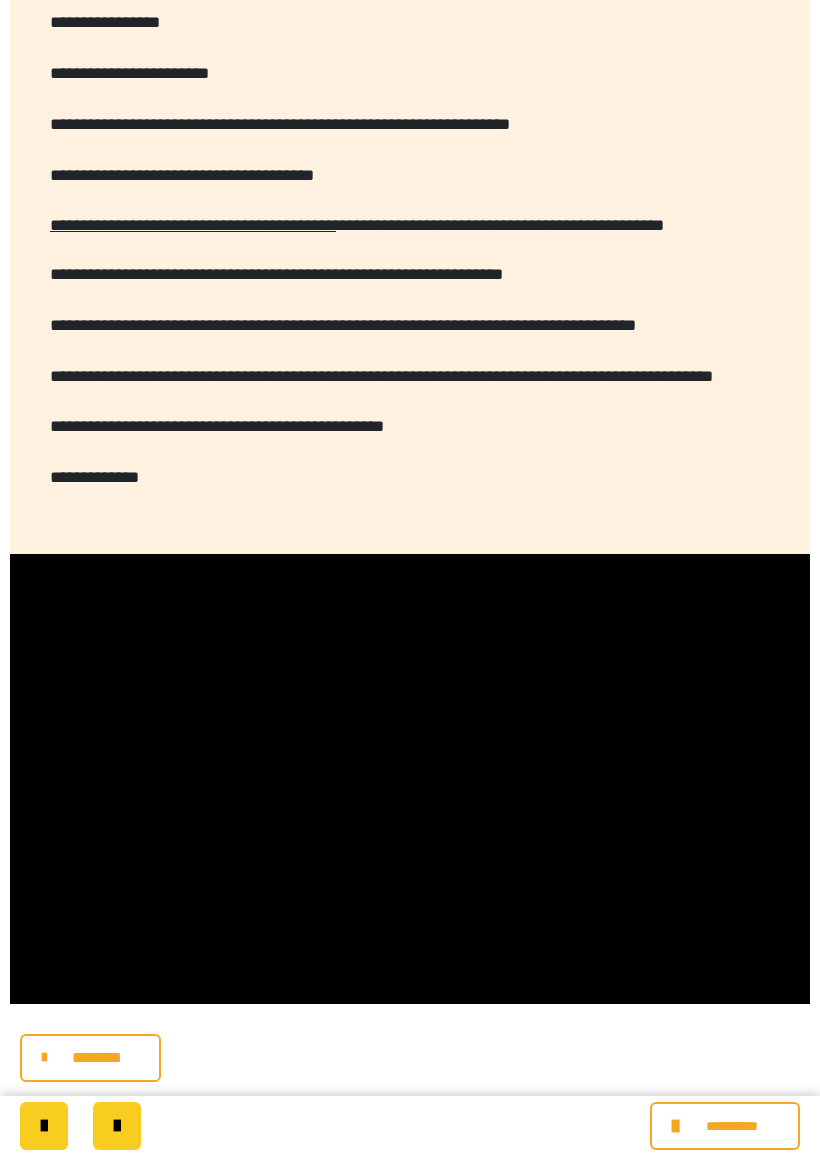 click on "**********" at bounding box center (410, 262) 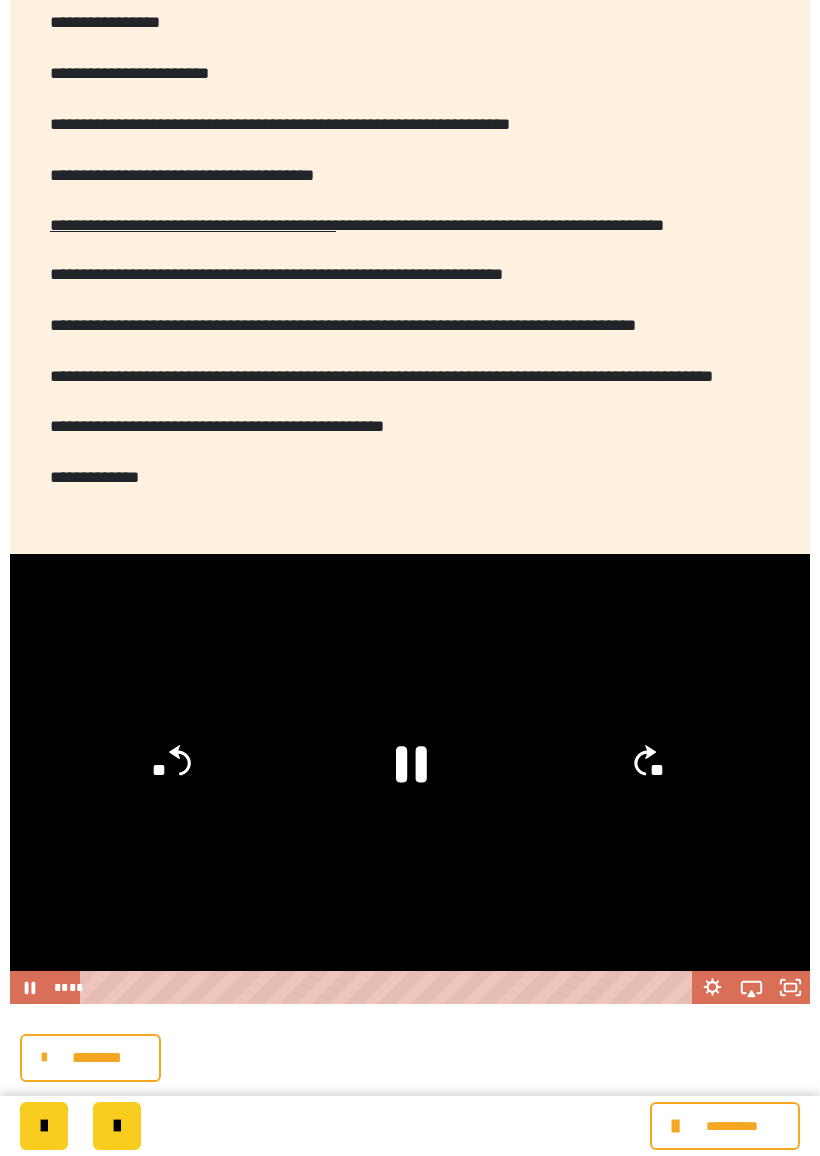 click on "**" 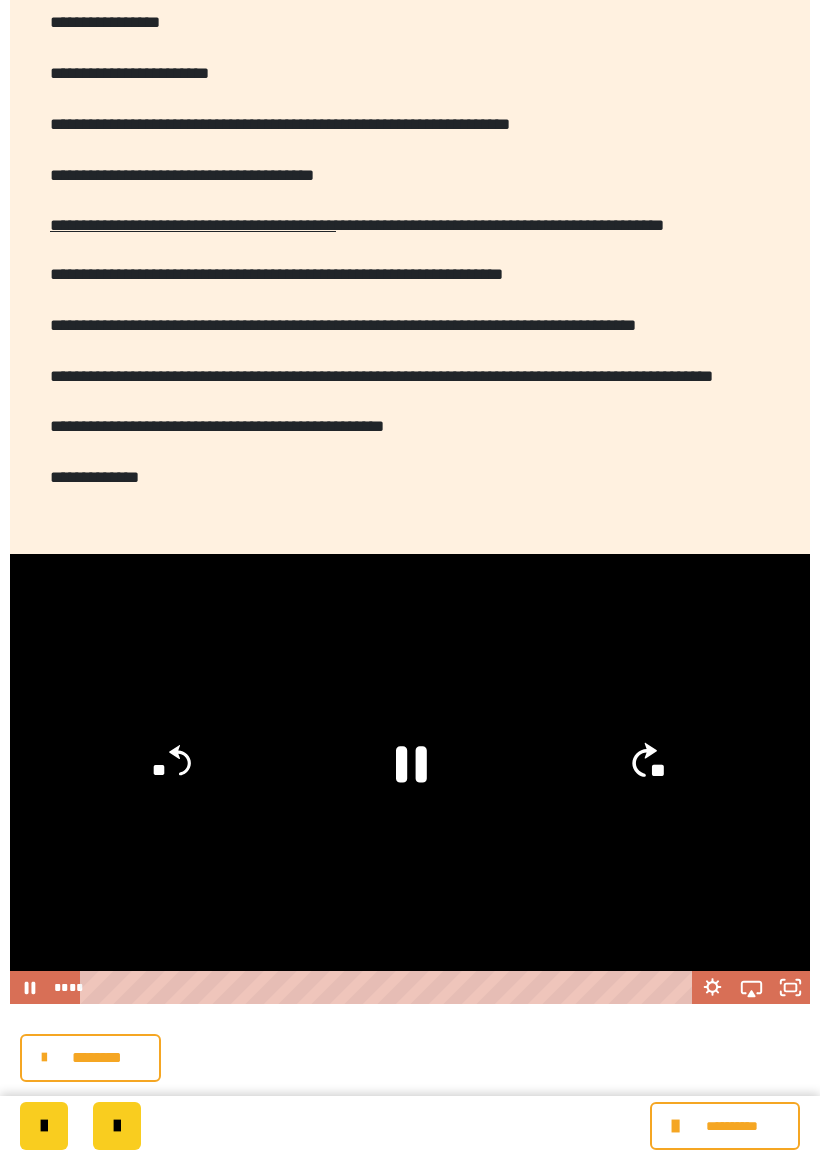 click on "**" 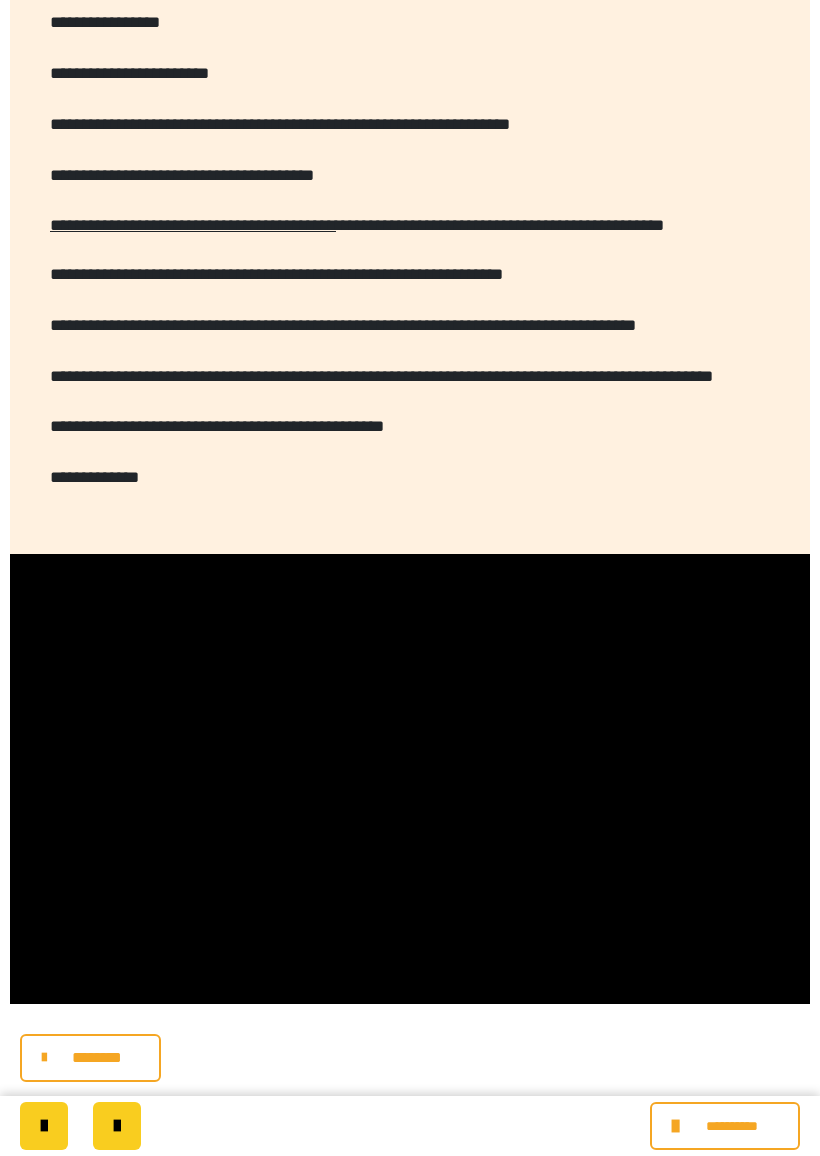 click at bounding box center [410, 779] 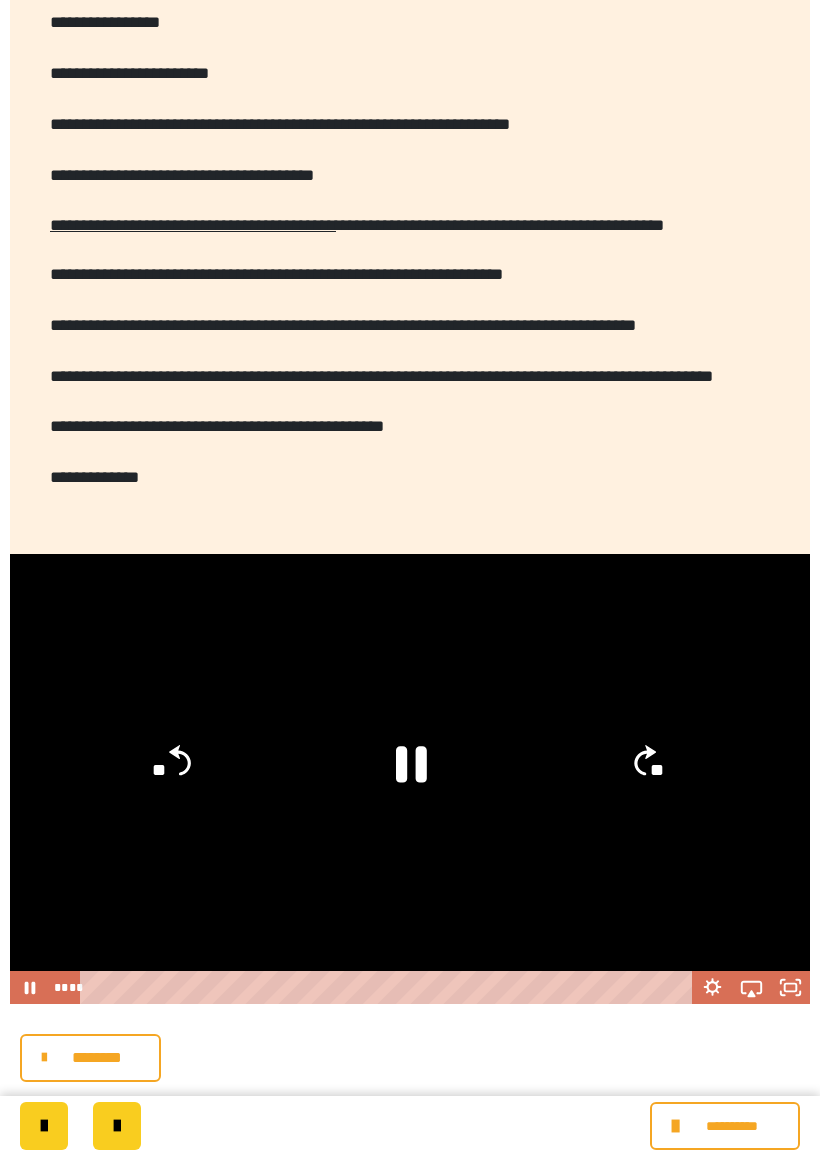 click on "**" 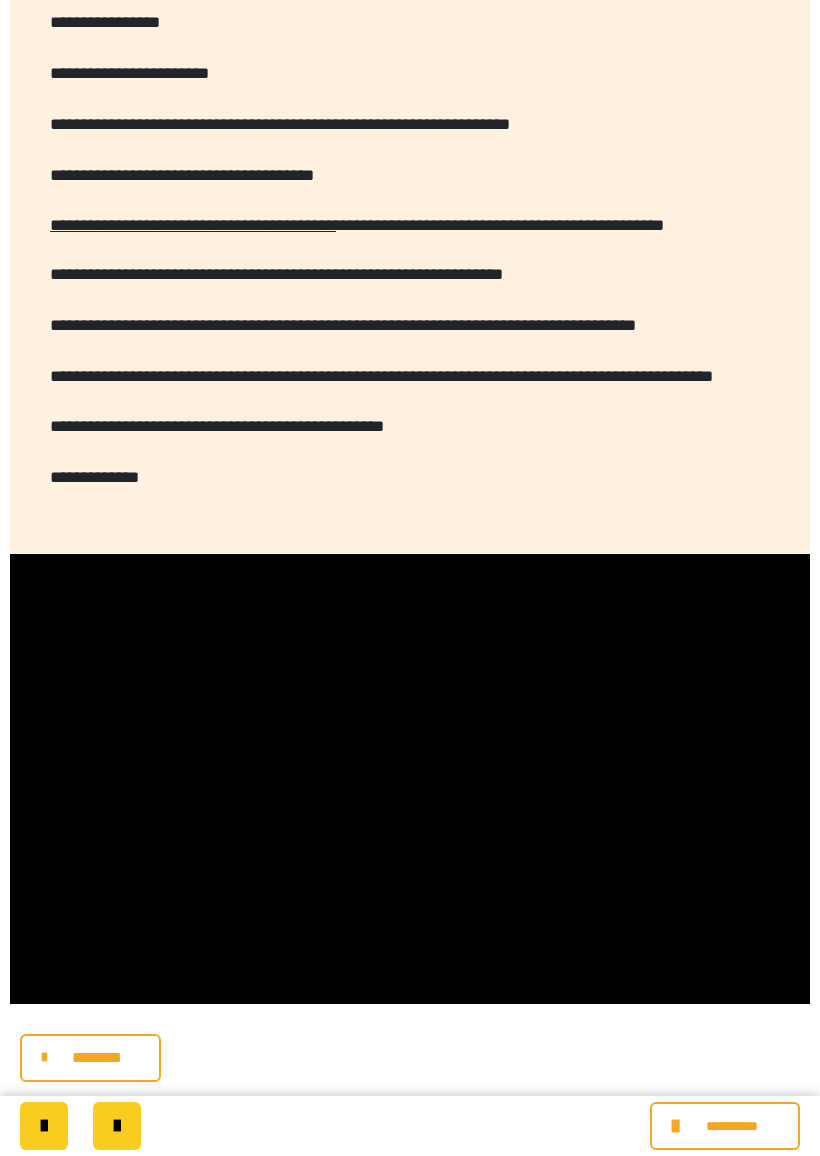 click at bounding box center [410, 779] 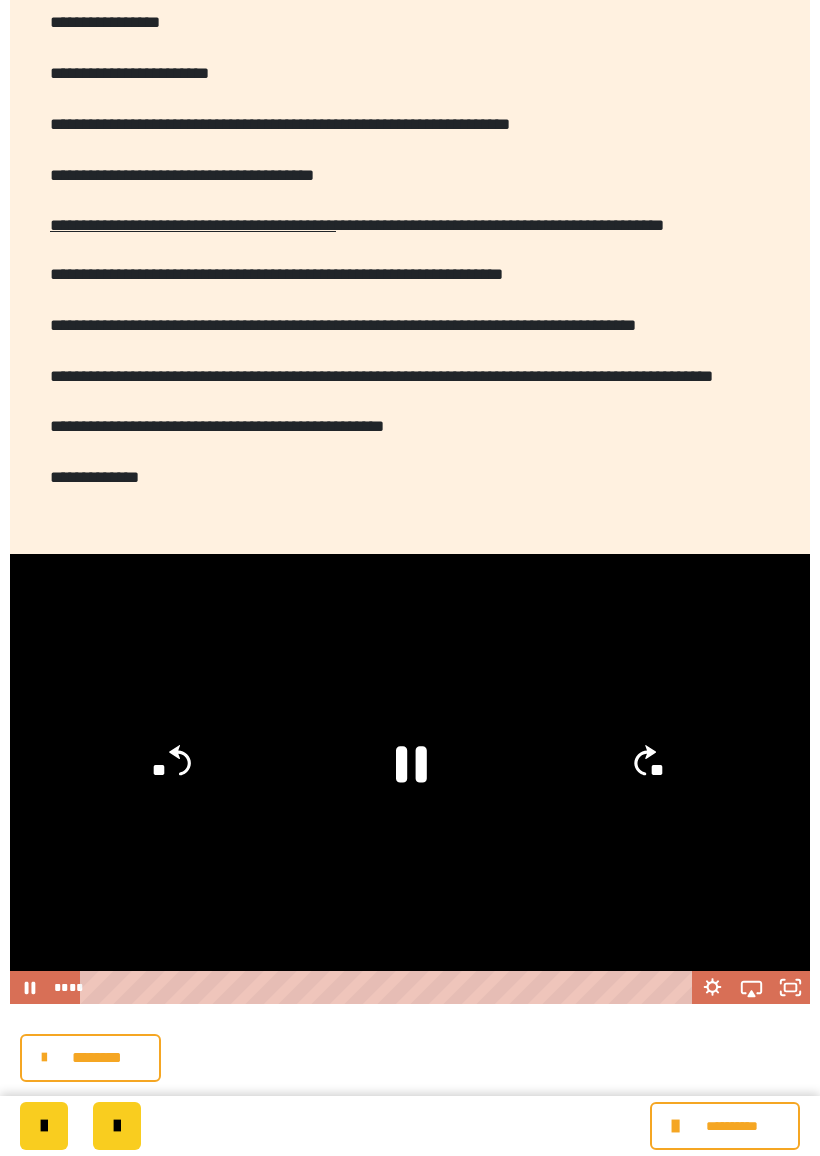 click on "**" 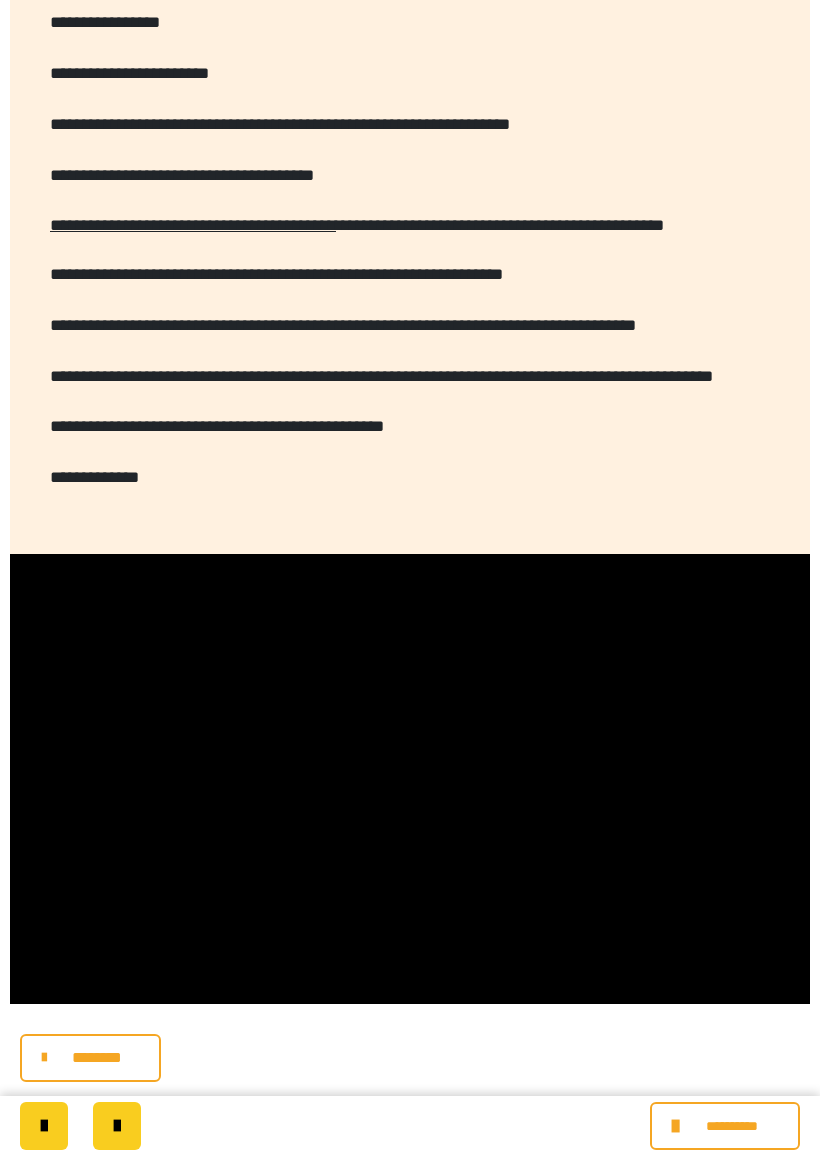 click at bounding box center (410, 779) 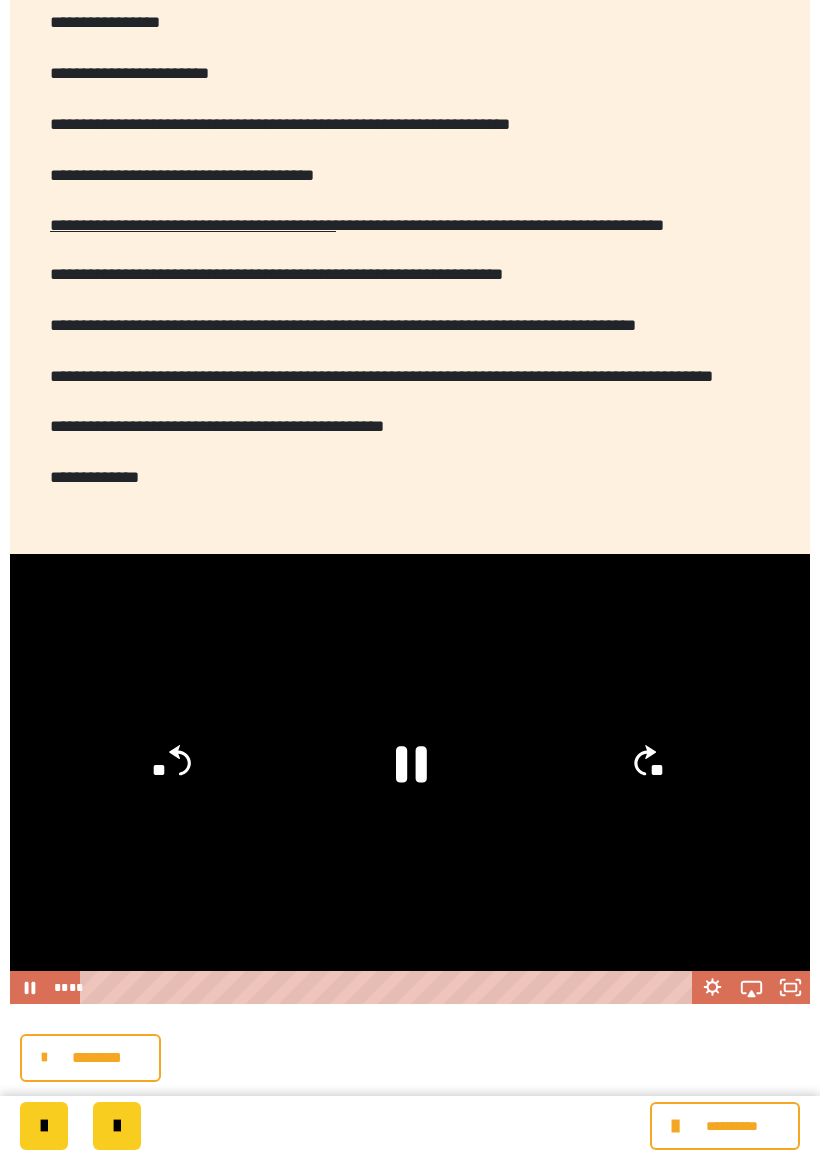 click on "**" 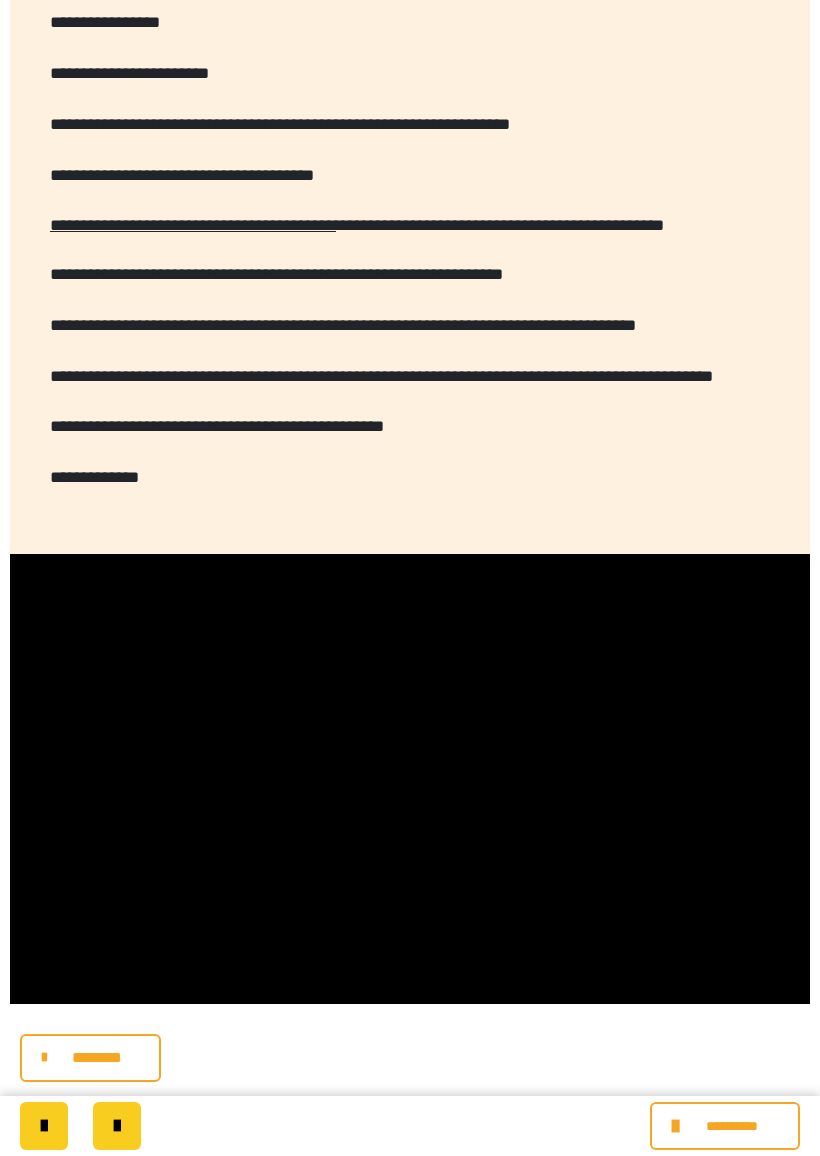 click at bounding box center [410, 779] 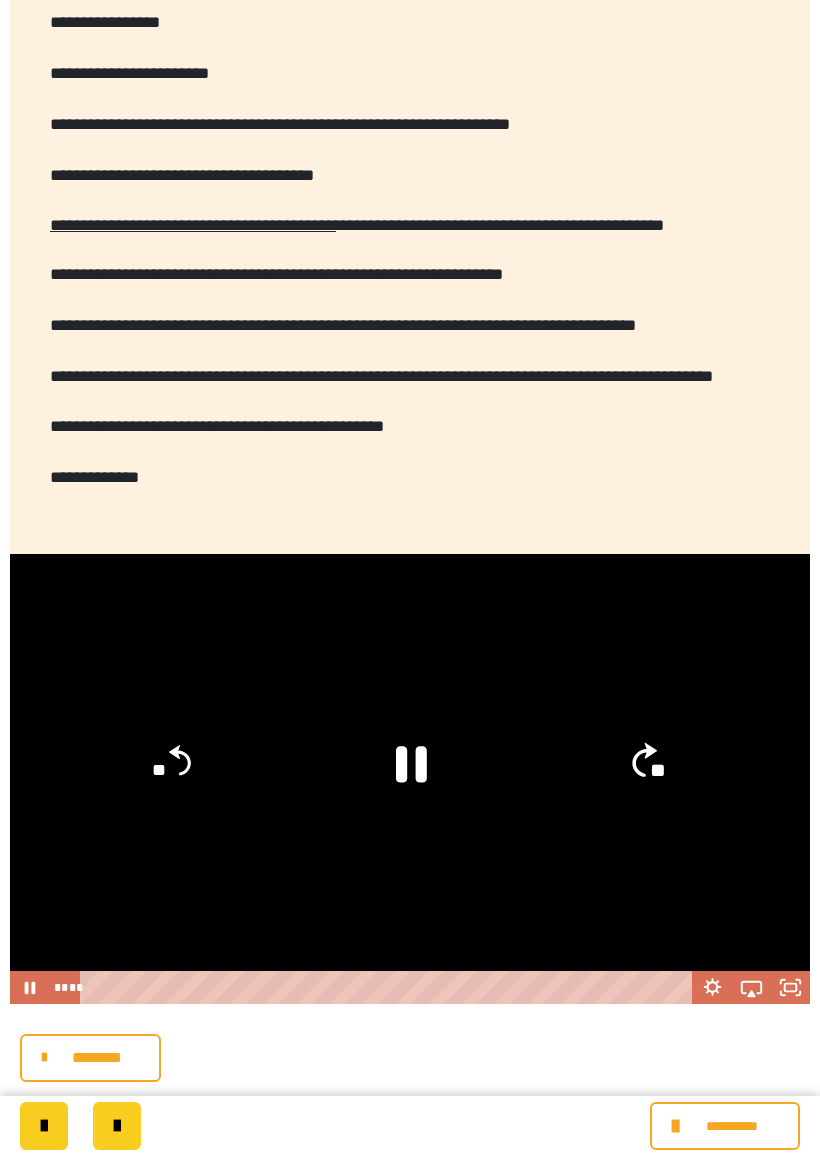 click on "**" 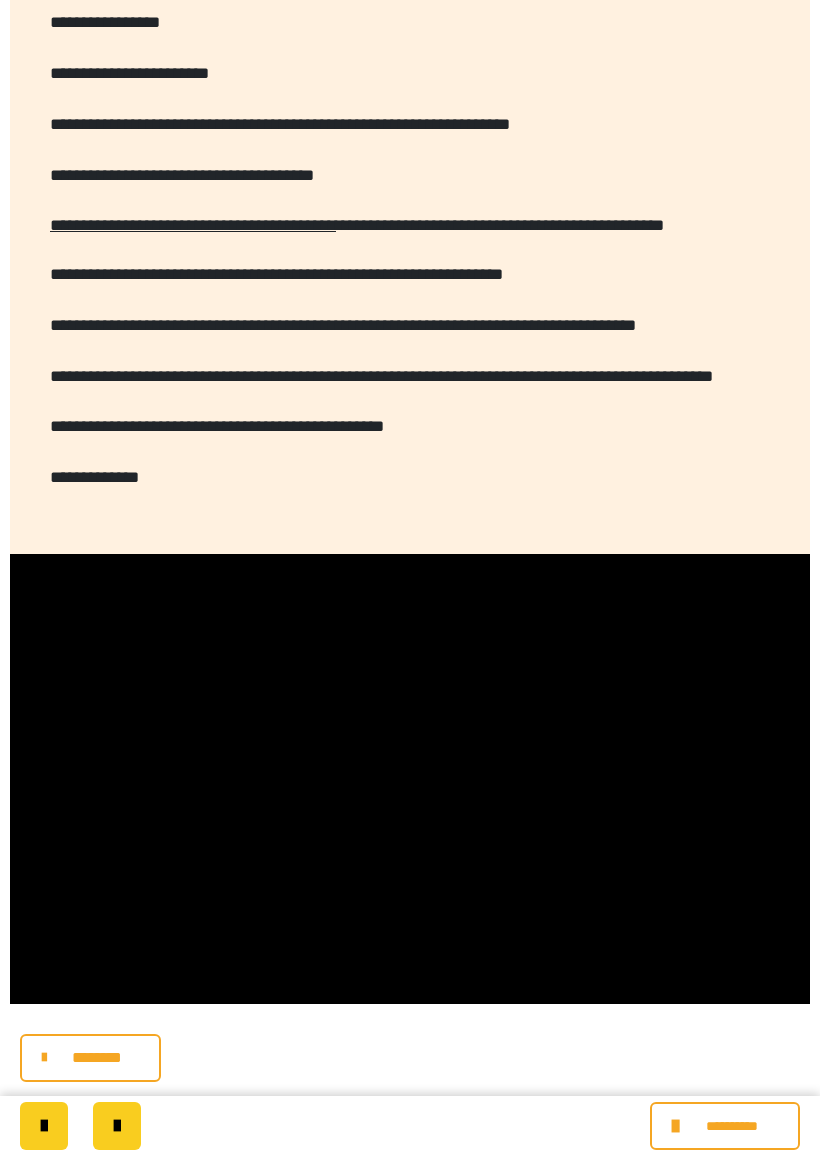 click at bounding box center (410, 779) 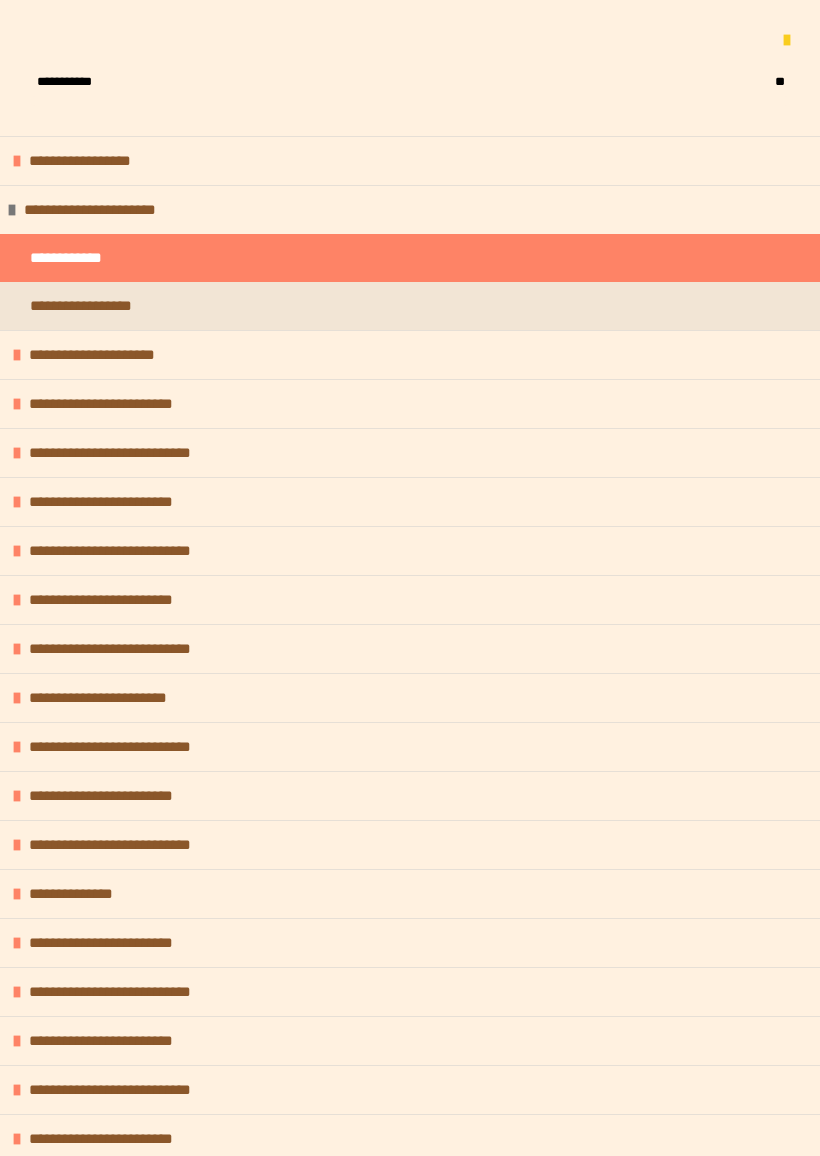 click on "**********" at bounding box center (410, 258) 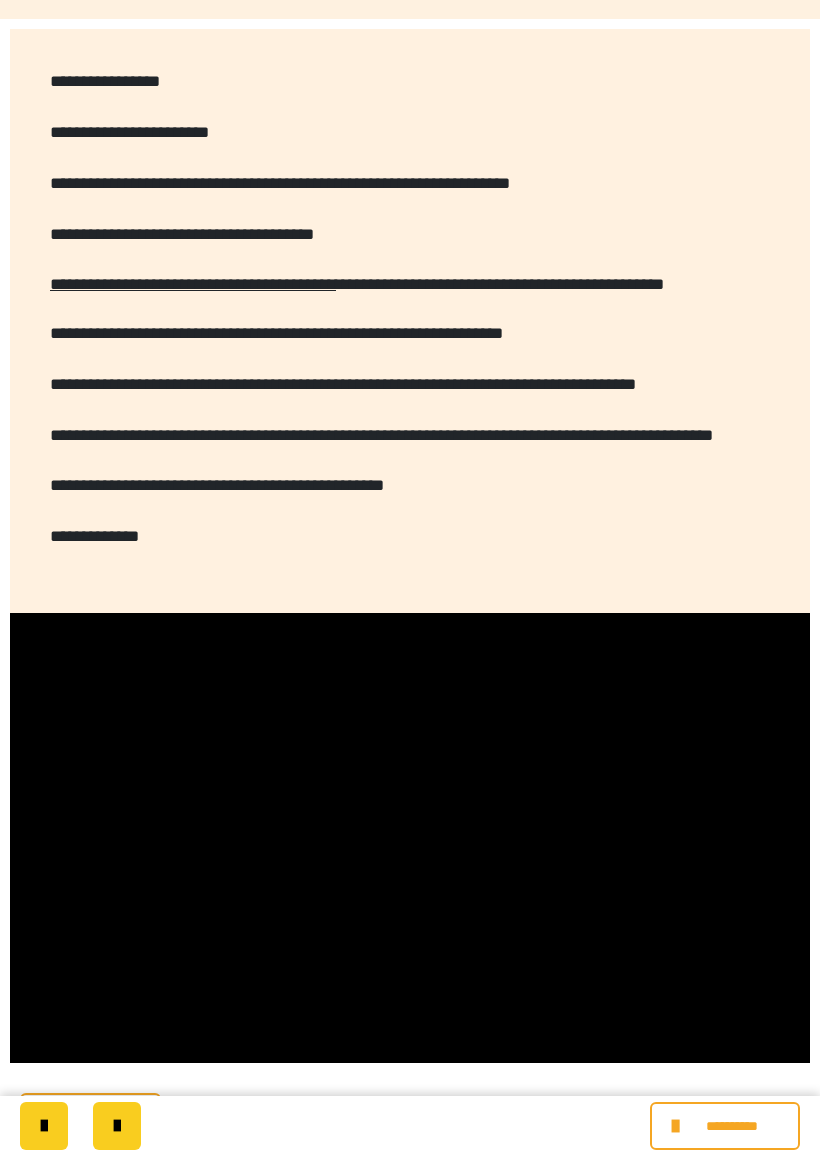 scroll, scrollTop: 400, scrollLeft: 0, axis: vertical 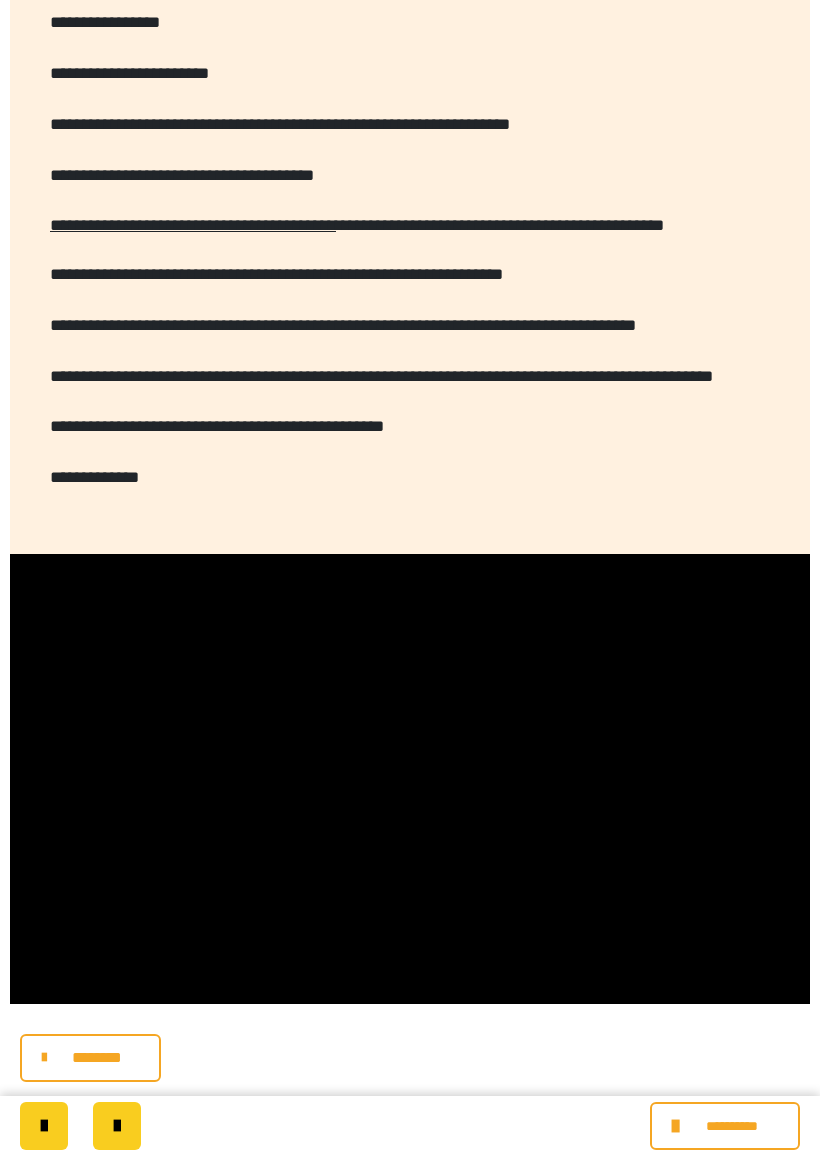 click at bounding box center (49, 1058) 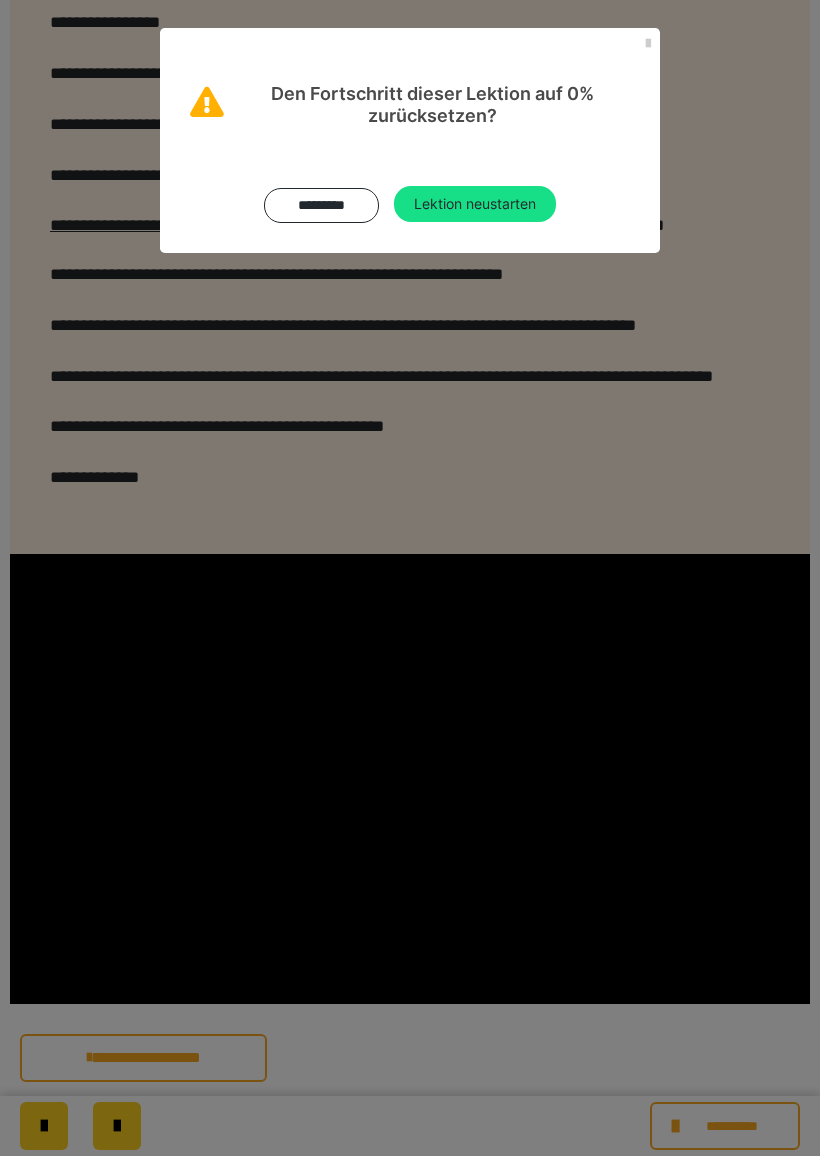 click on "Den Fortschritt dieser Lektion auf 0% zurücksetzen? ********* Lektion neustarten" at bounding box center [410, 578] 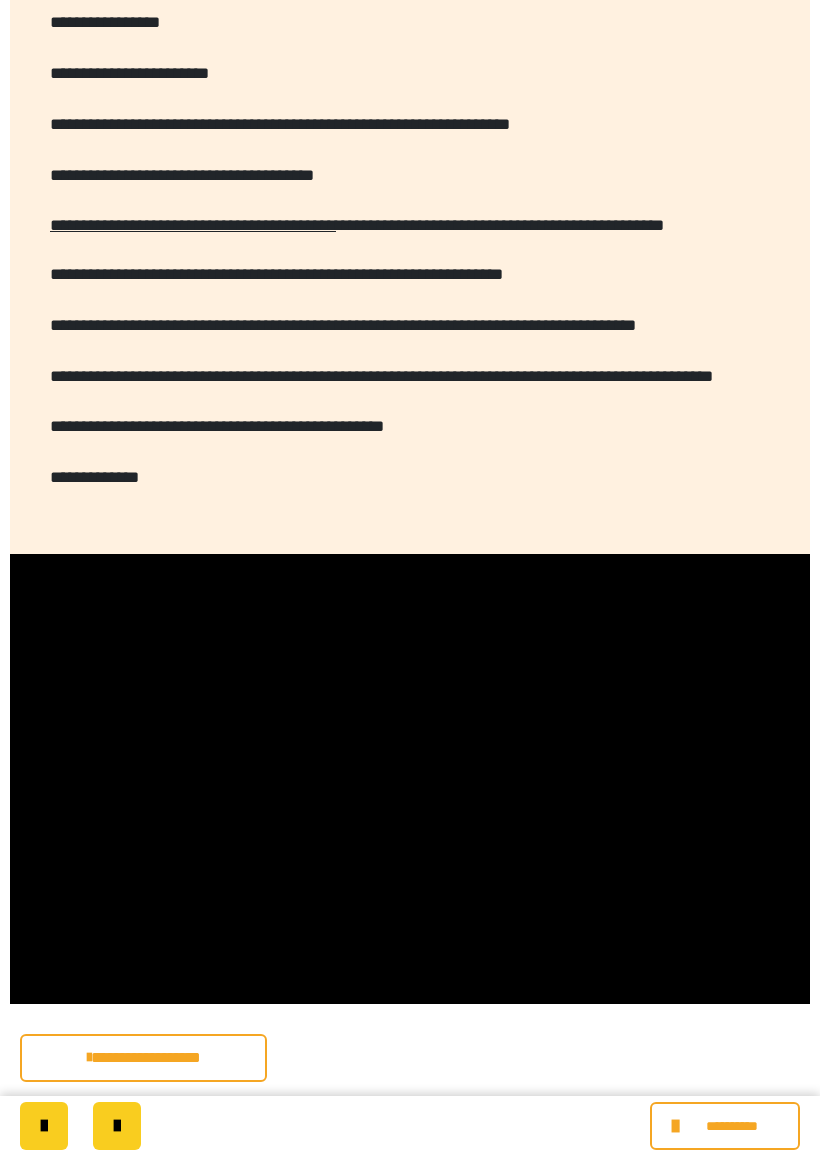 click at bounding box center [410, 779] 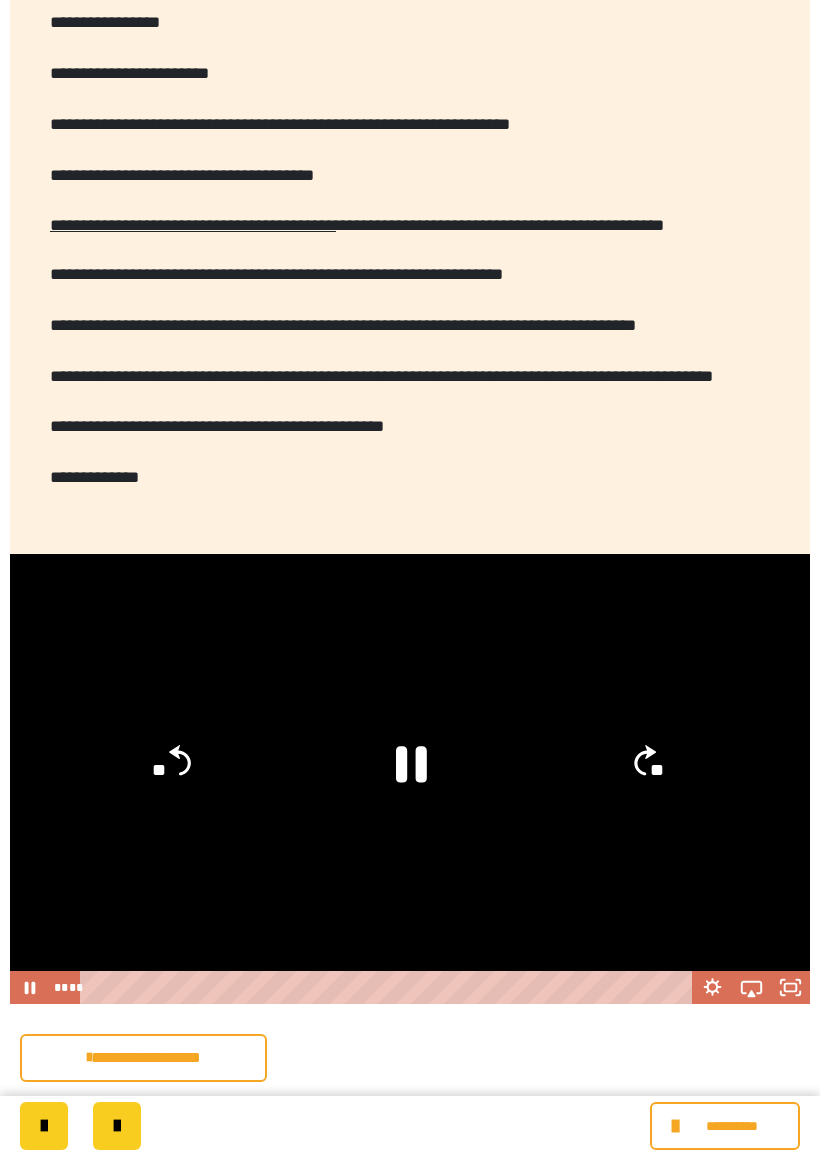 click on "**" 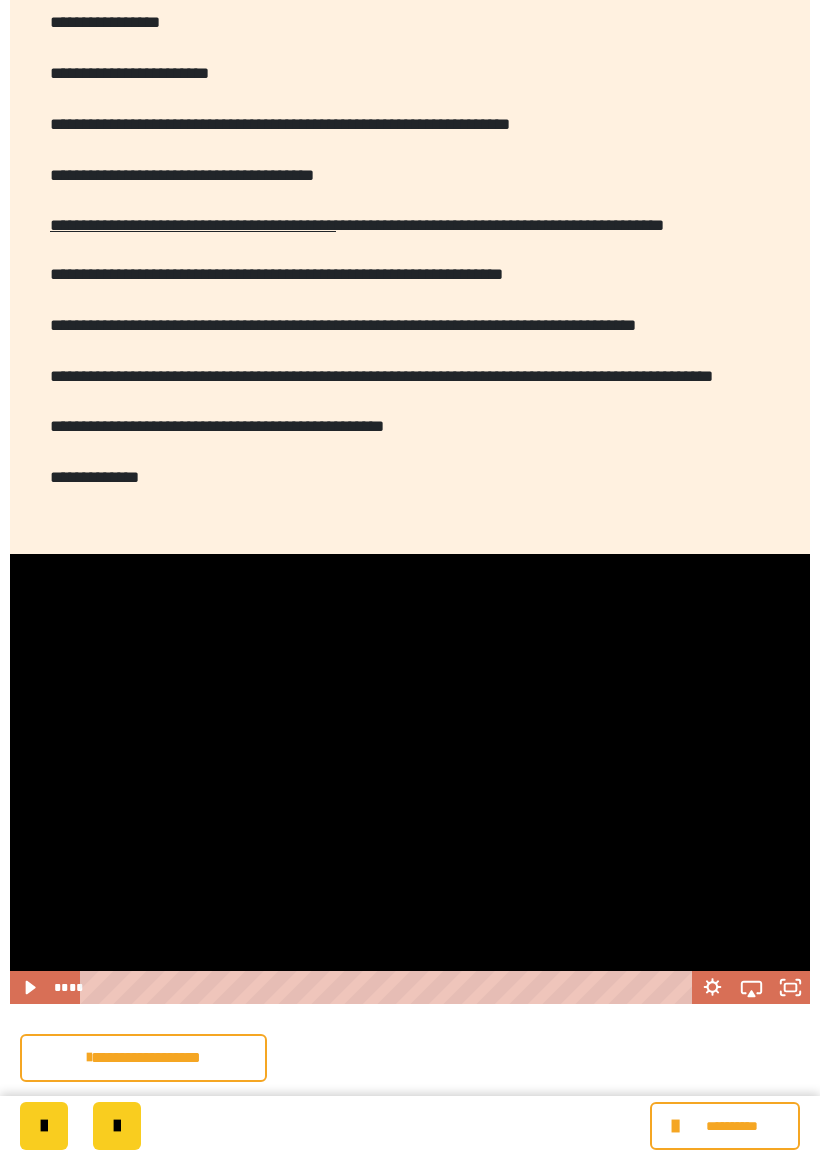 click on "**********" at bounding box center [731, 1126] 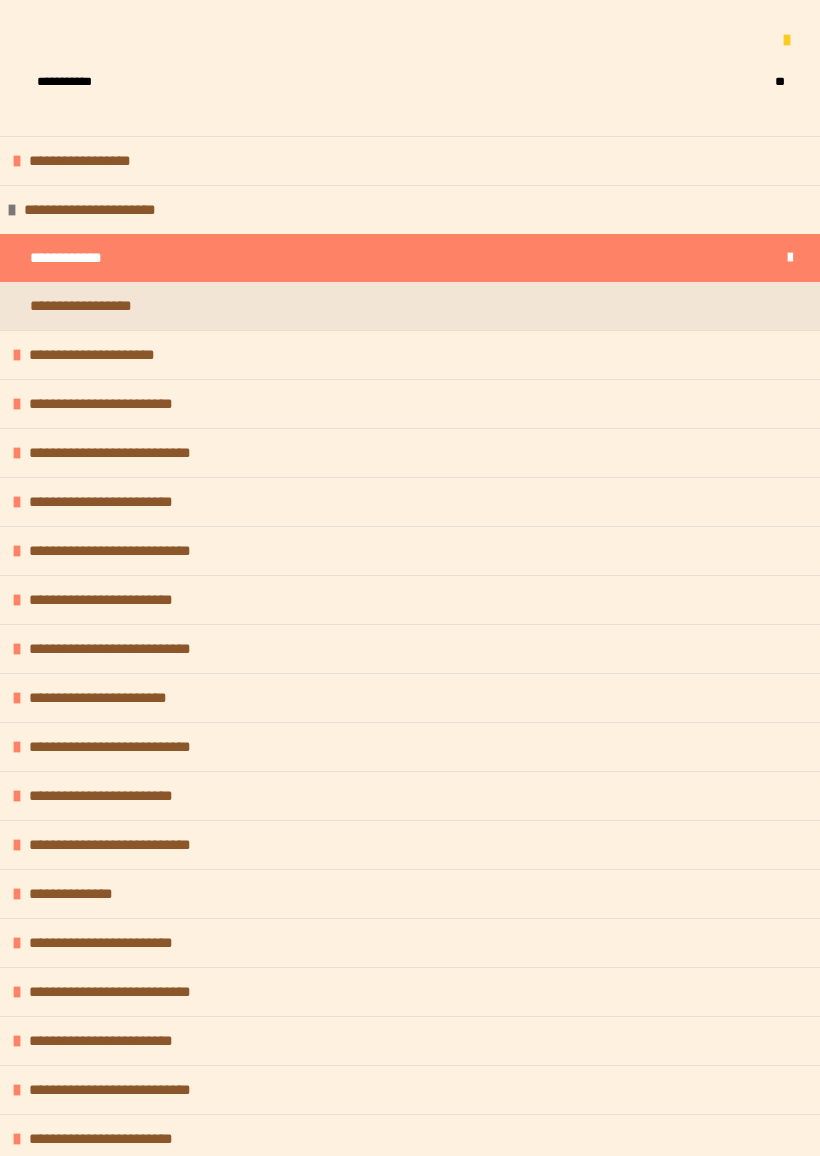 click on "**********" at bounding box center (410, 306) 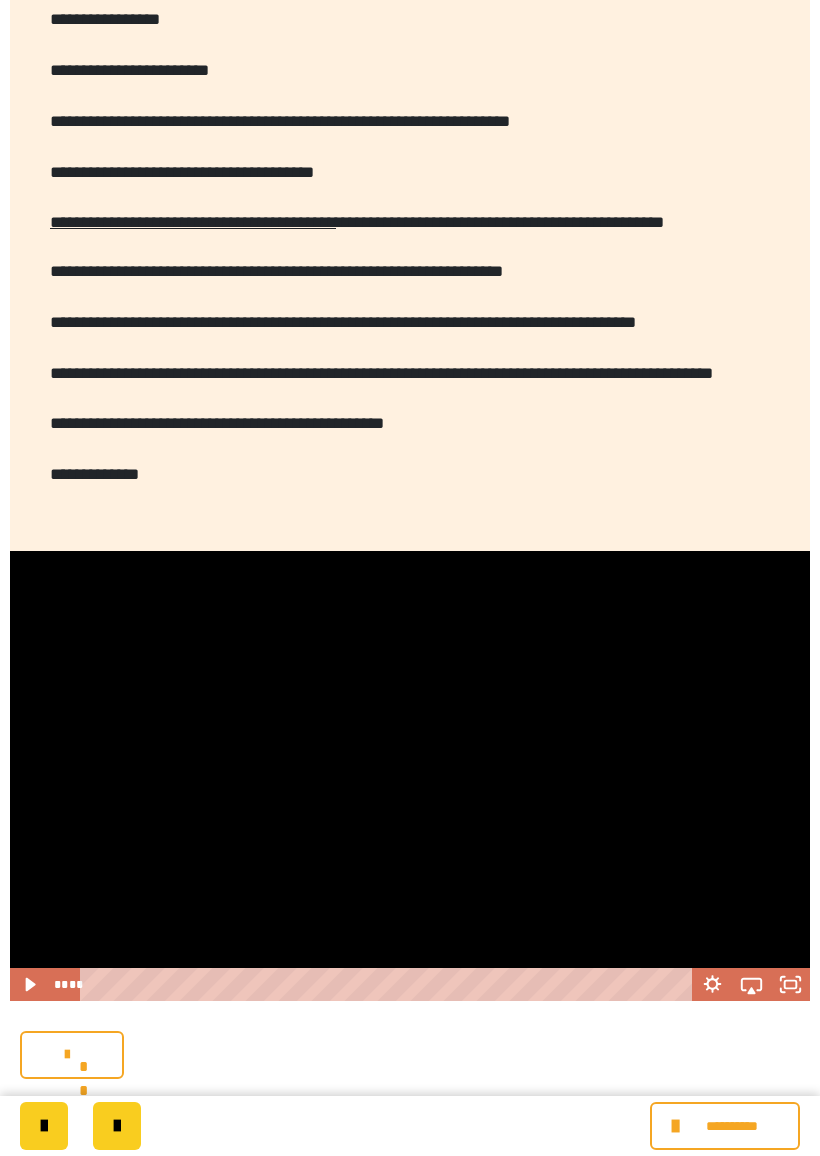 scroll, scrollTop: 0, scrollLeft: 0, axis: both 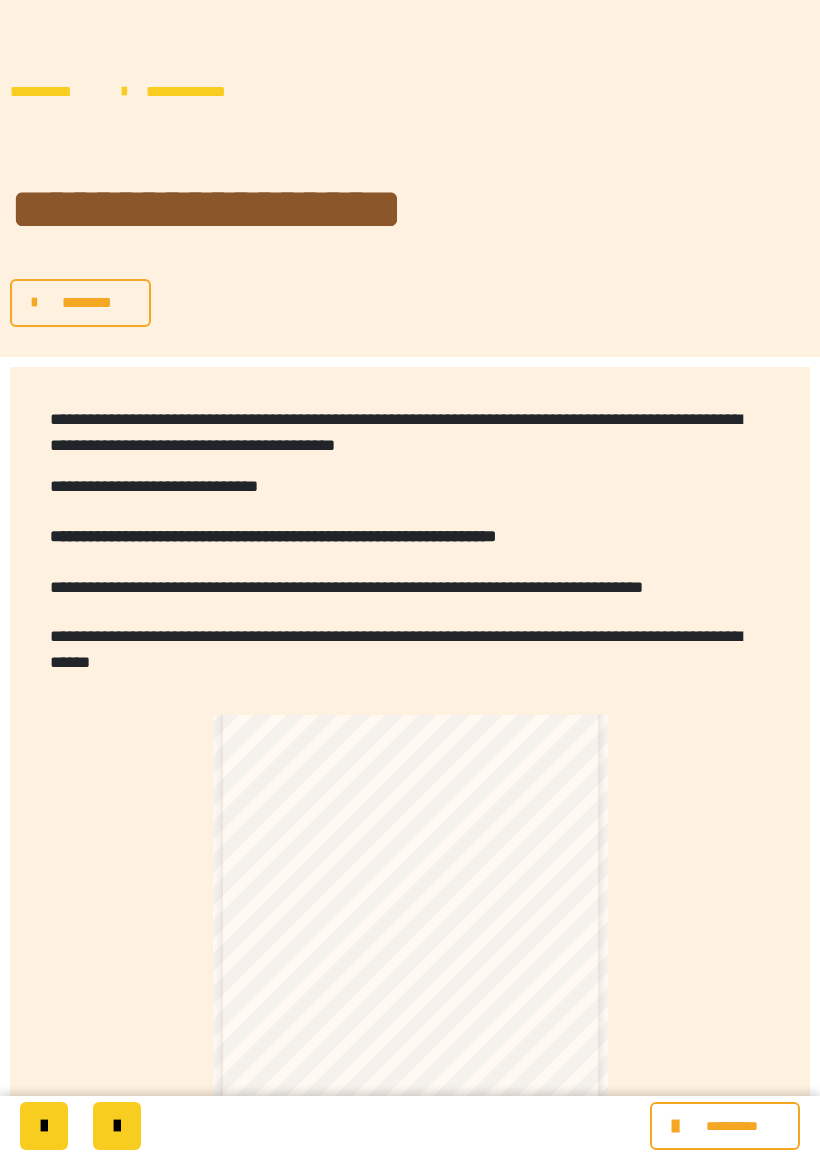click on "**********" at bounding box center [725, 1126] 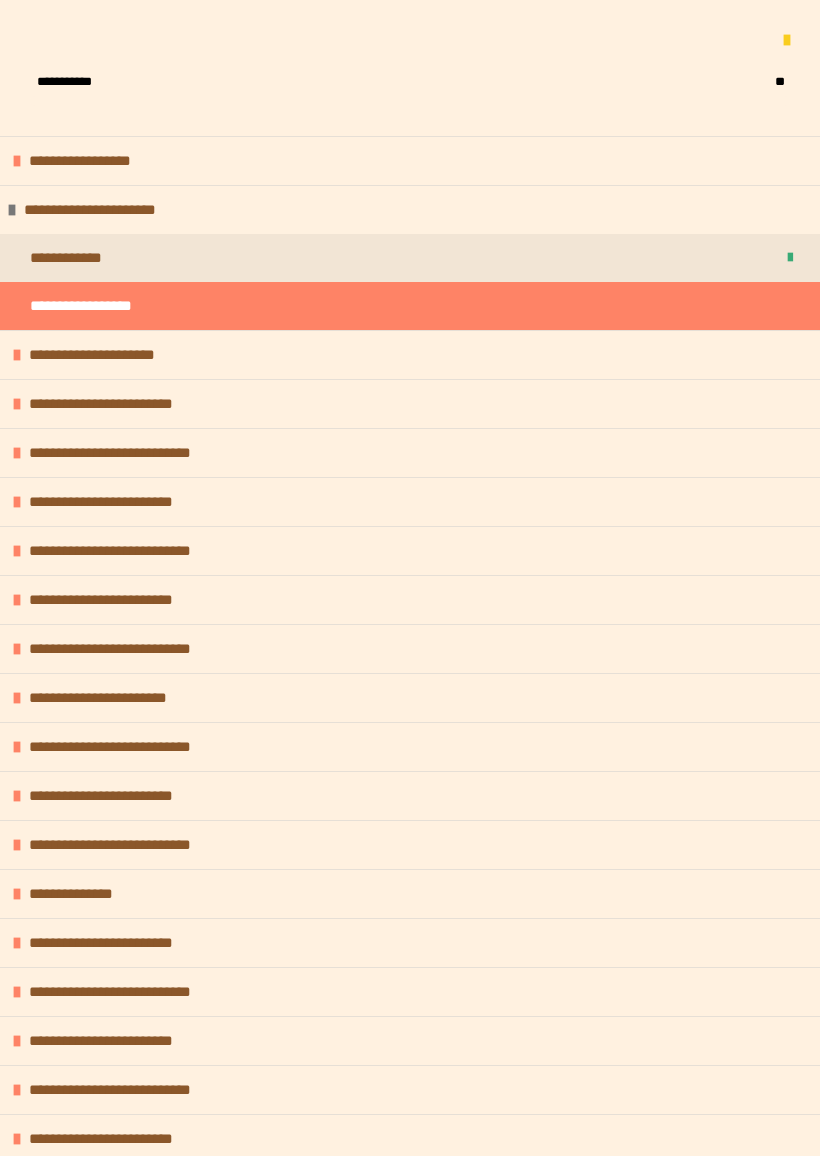 click on "**********" at bounding box center (98, 306) 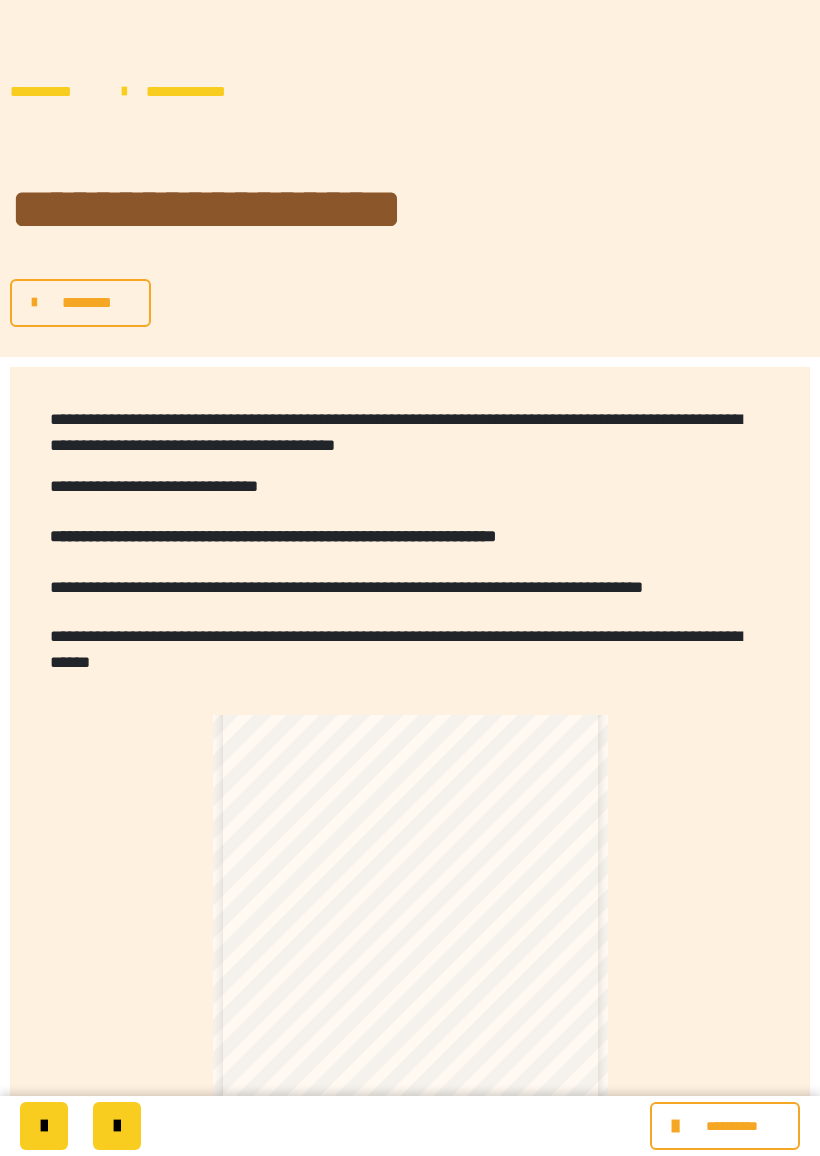 click at bounding box center (117, 1126) 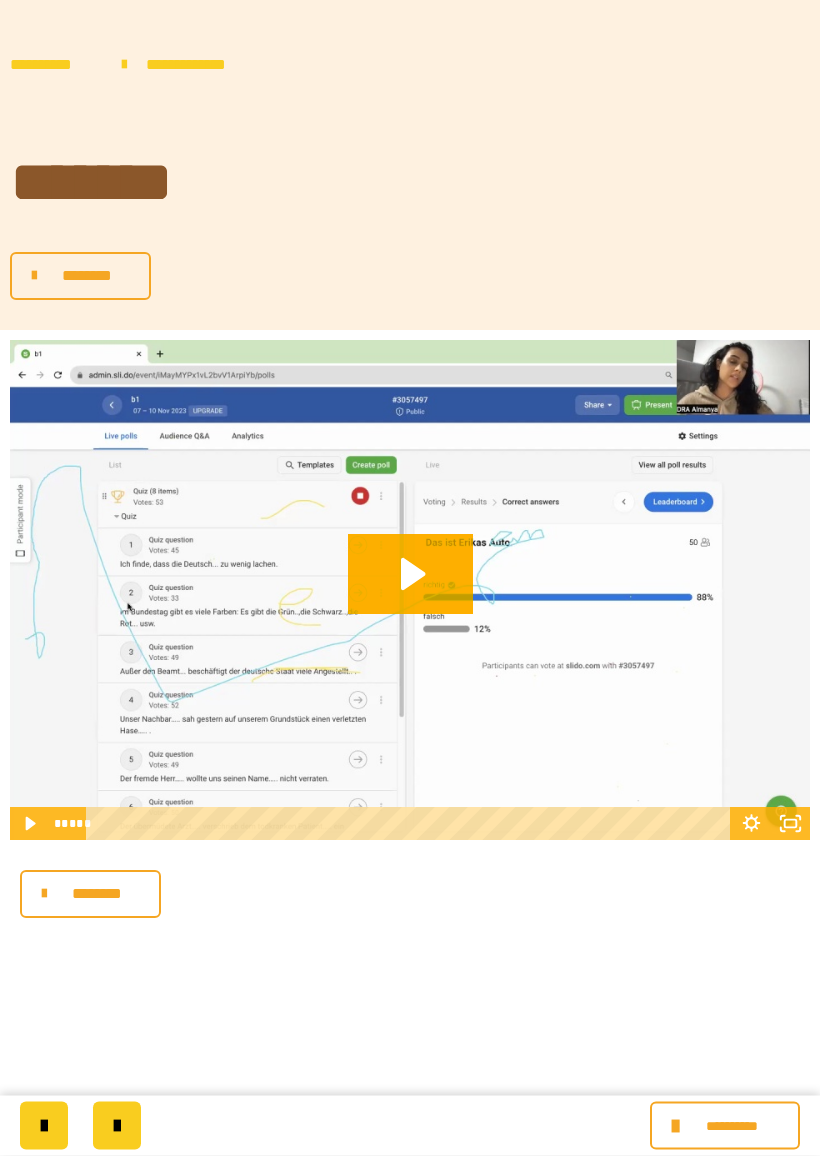scroll, scrollTop: 27, scrollLeft: 0, axis: vertical 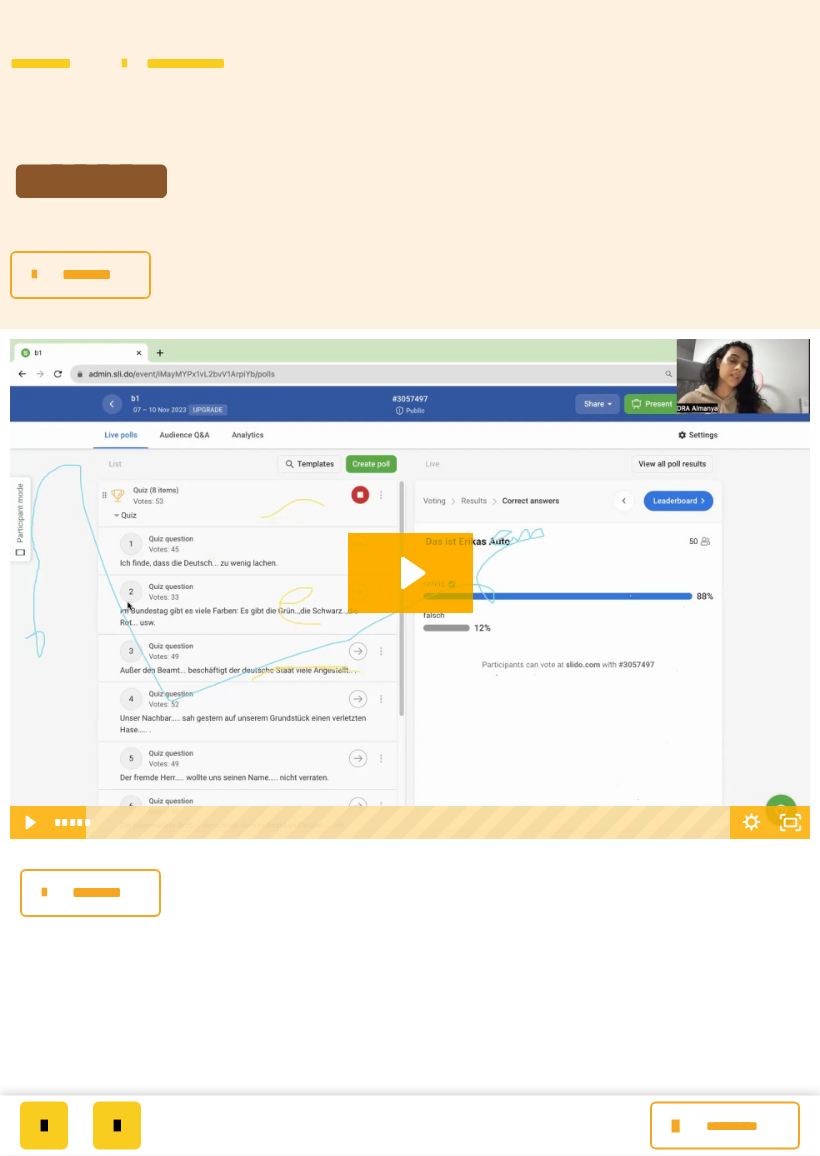 click 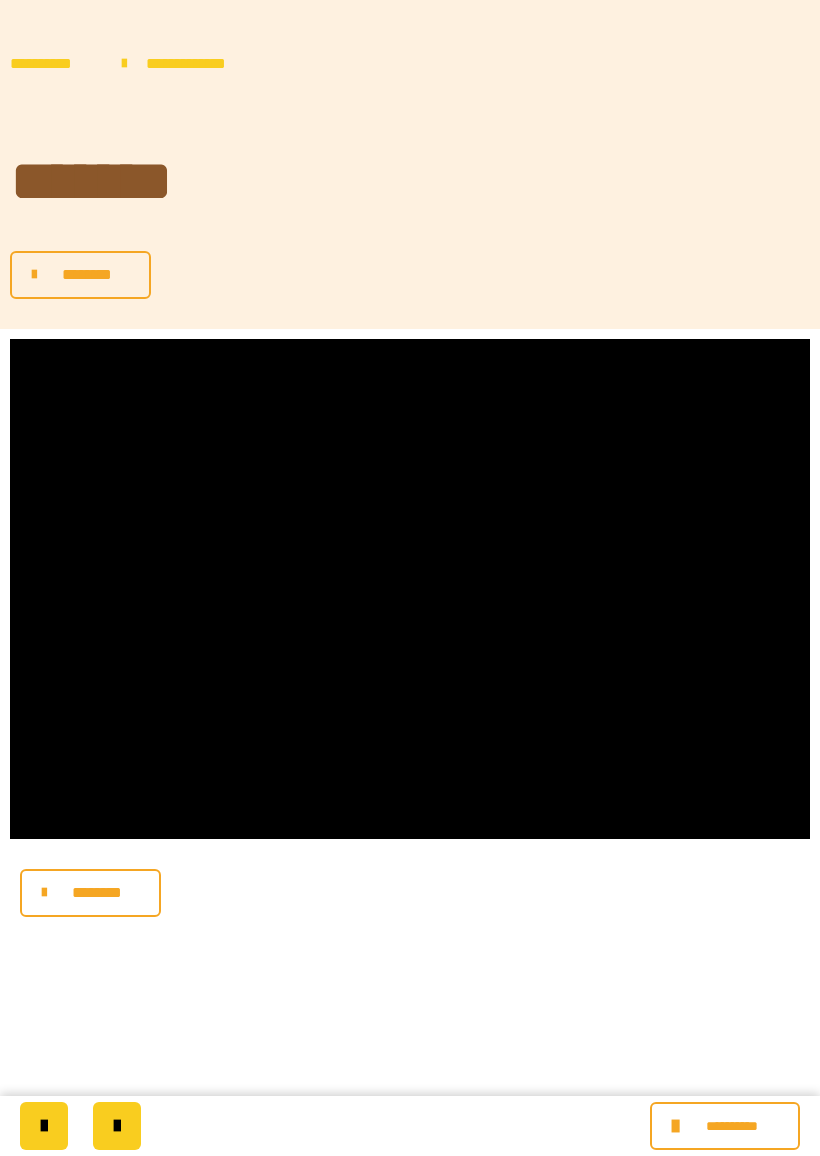 scroll, scrollTop: 0, scrollLeft: 0, axis: both 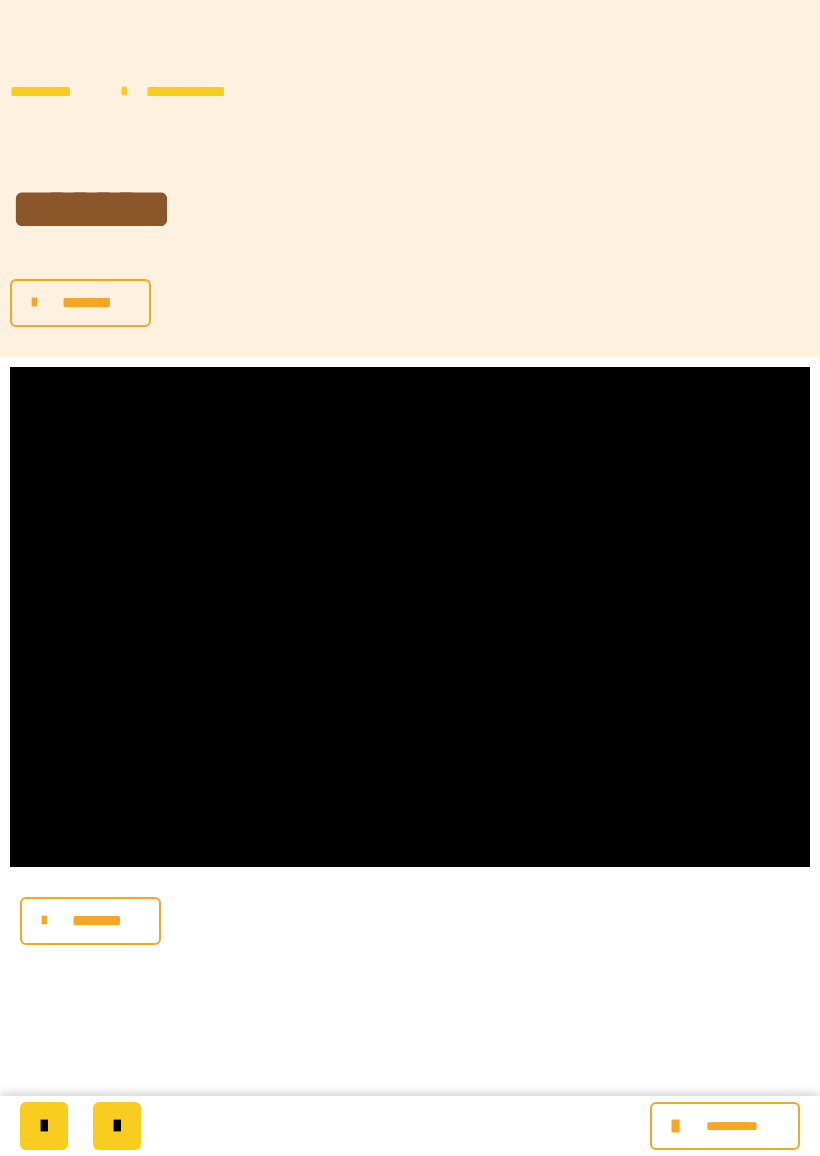 click at bounding box center [410, 617] 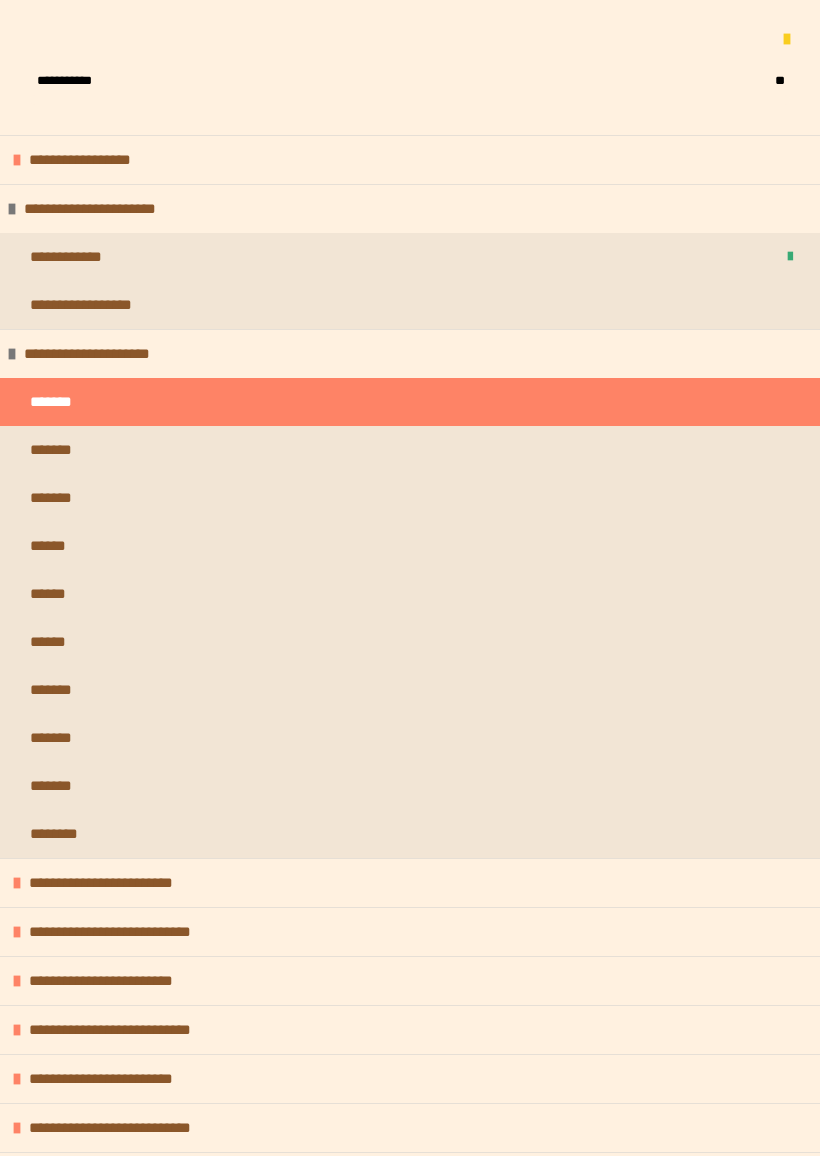 scroll, scrollTop: 397, scrollLeft: 0, axis: vertical 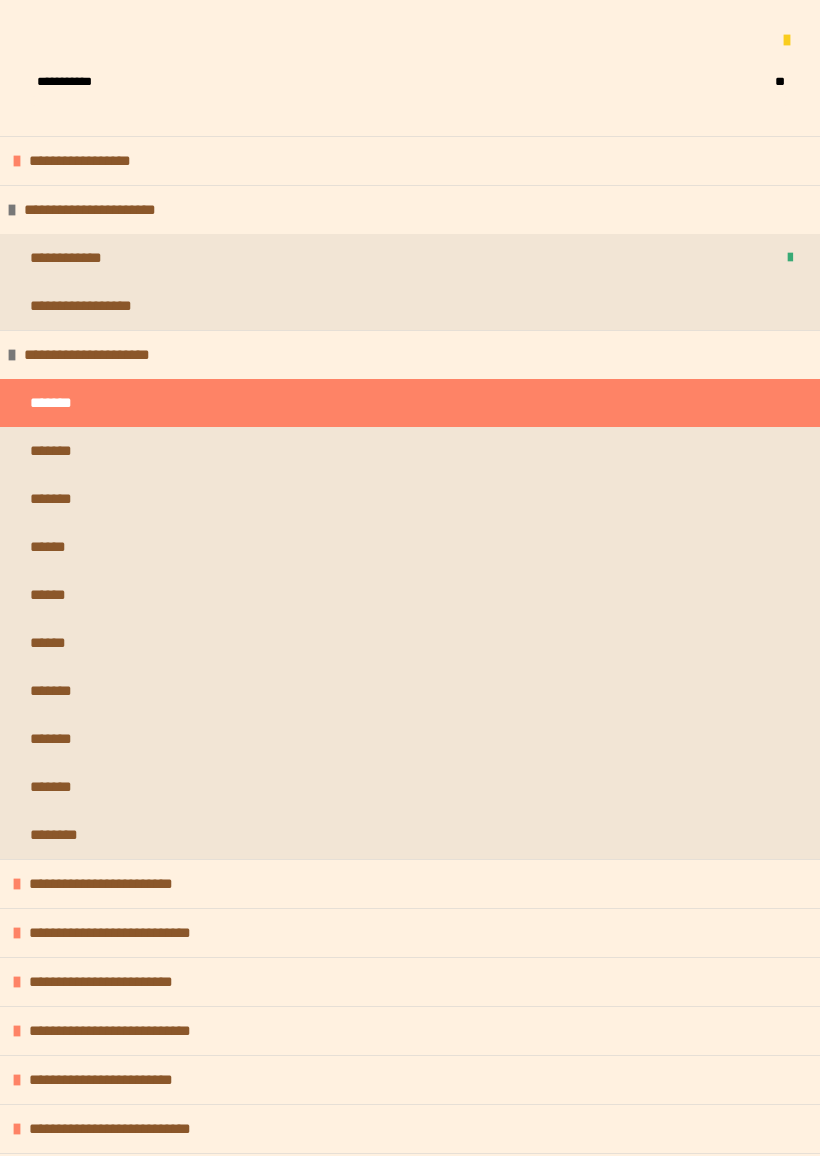 click on "**********" at bounding box center (112, 884) 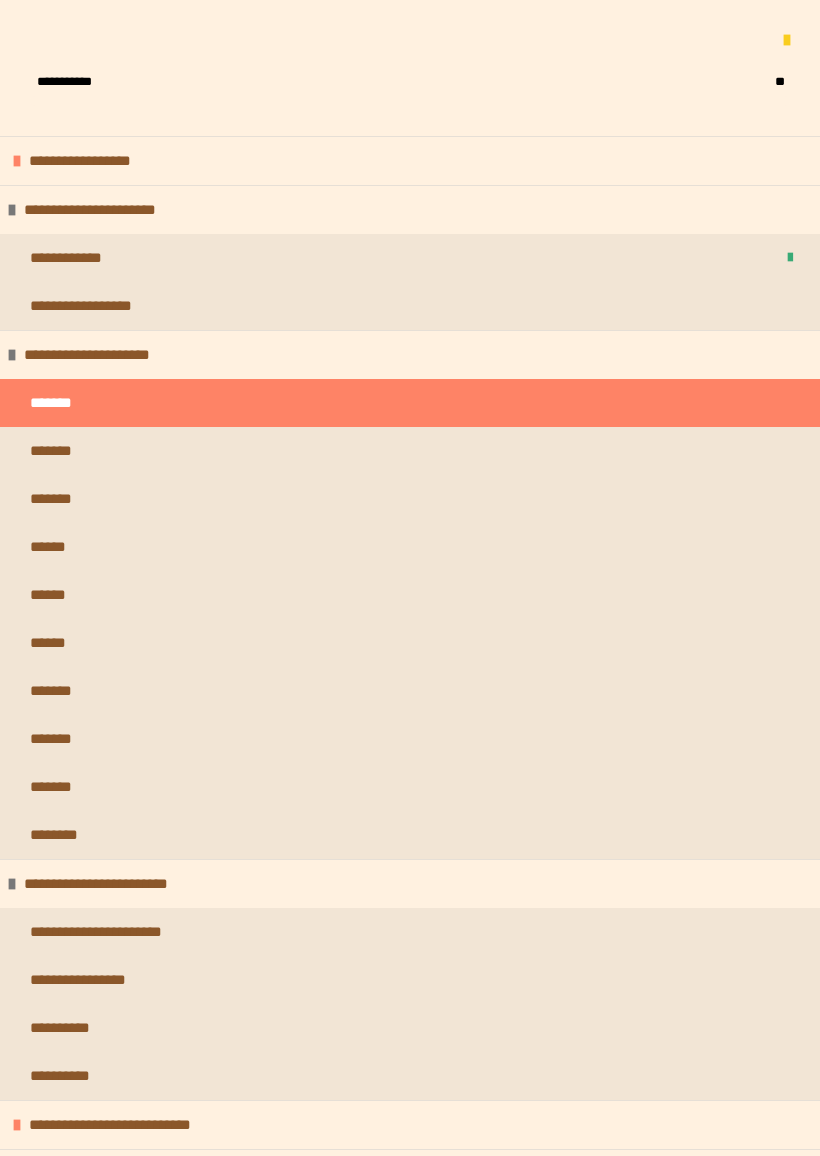 click on "**********" at bounding box center (410, 932) 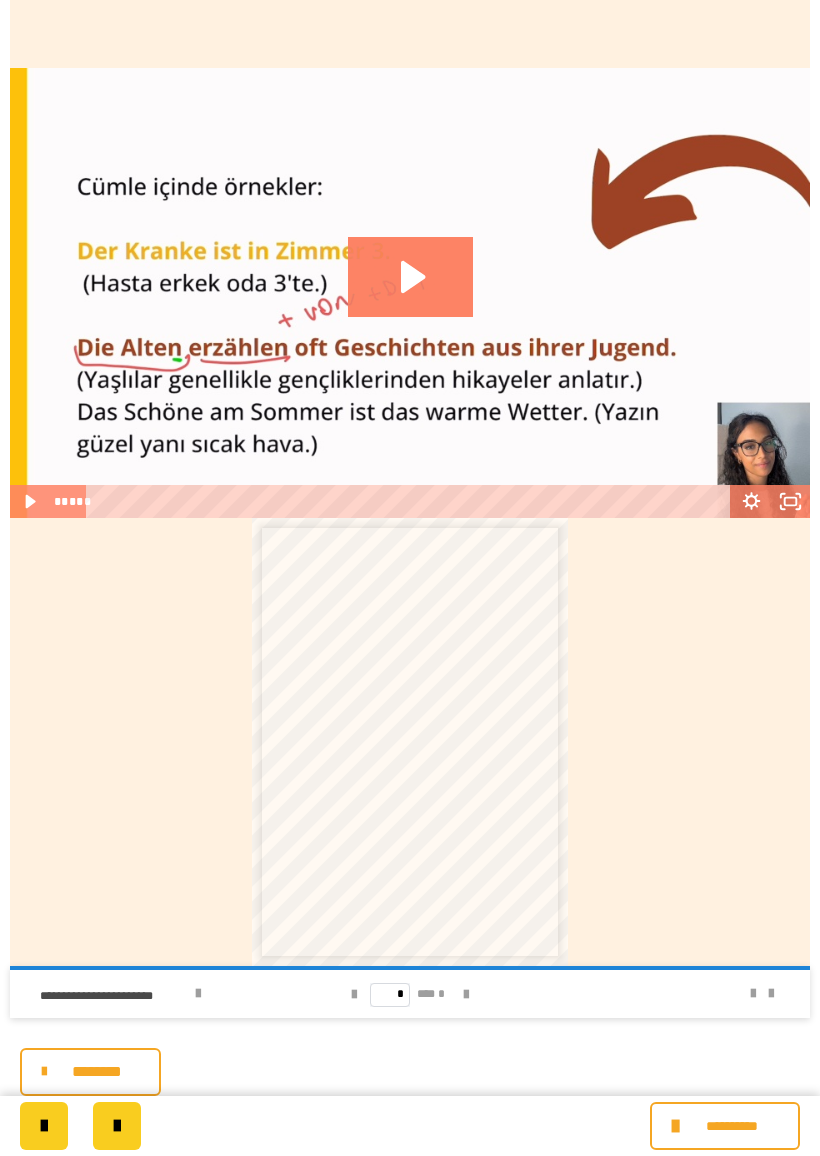 scroll, scrollTop: 510, scrollLeft: 0, axis: vertical 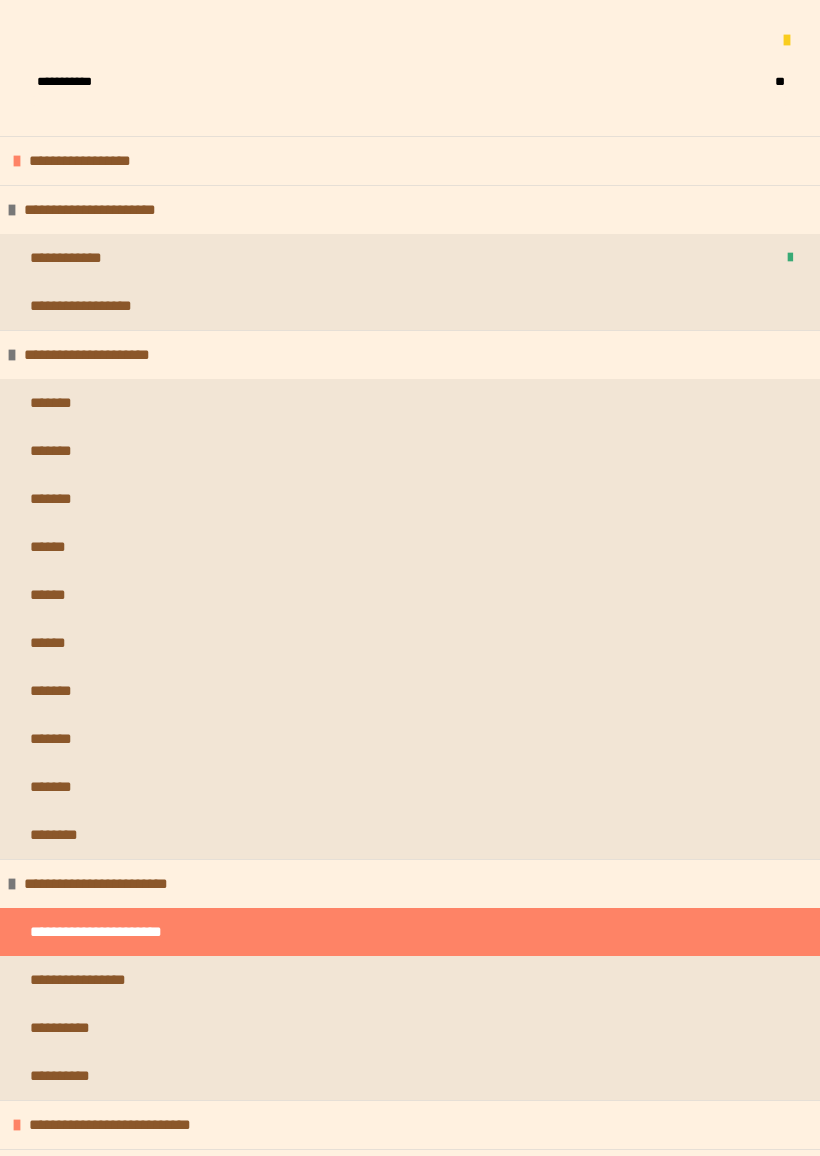 click on "**********" at bounding box center [410, 306] 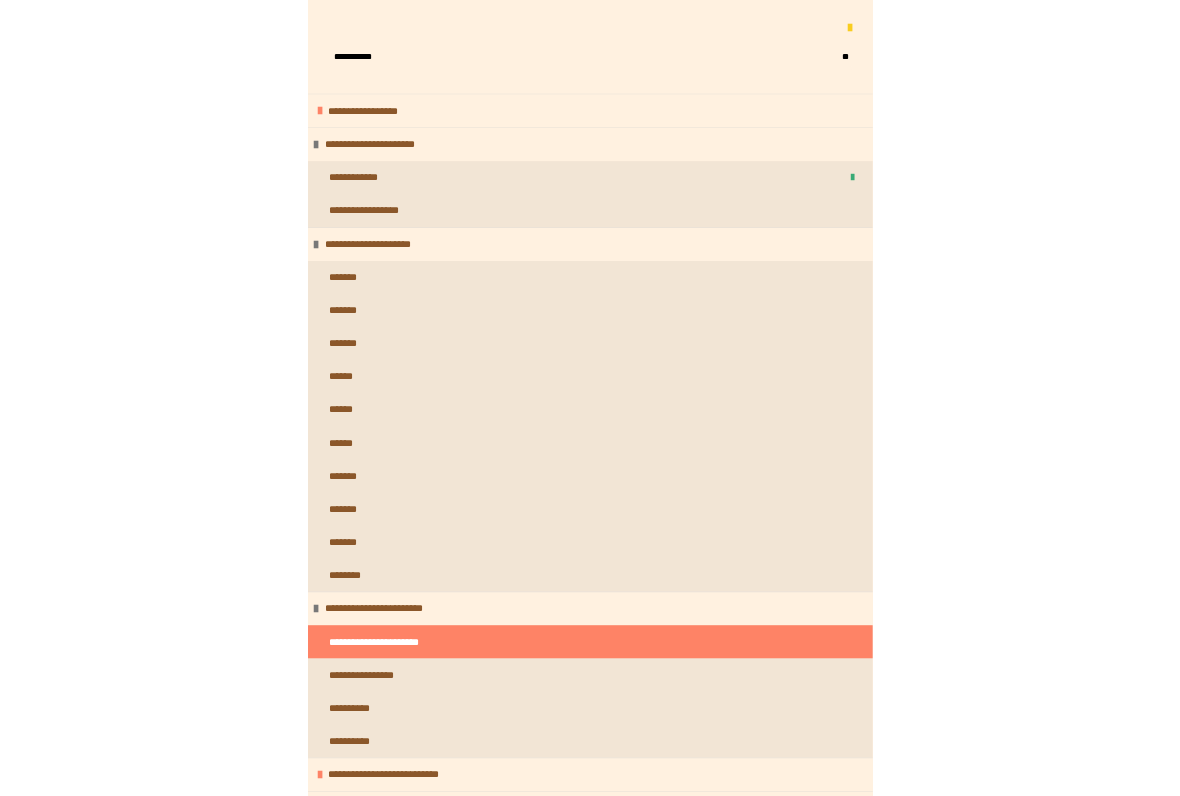 scroll, scrollTop: 0, scrollLeft: 0, axis: both 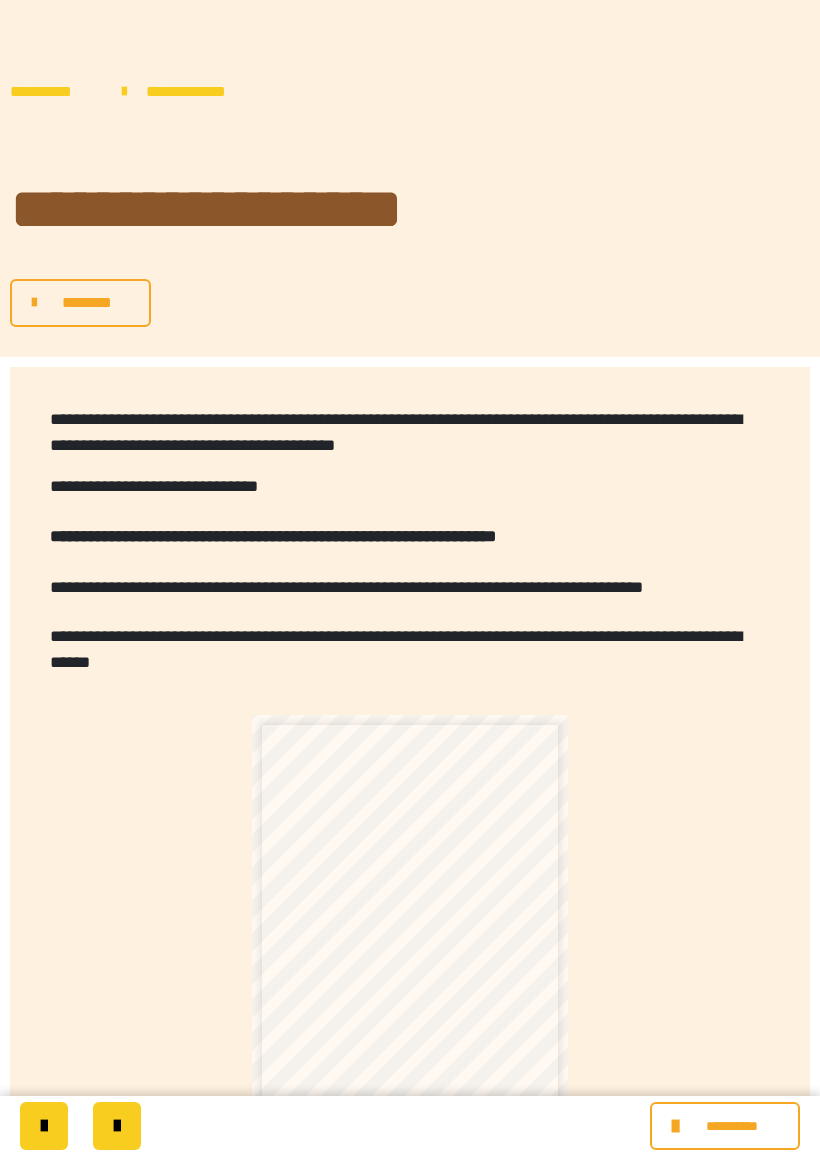 click at bounding box center [410, 939] 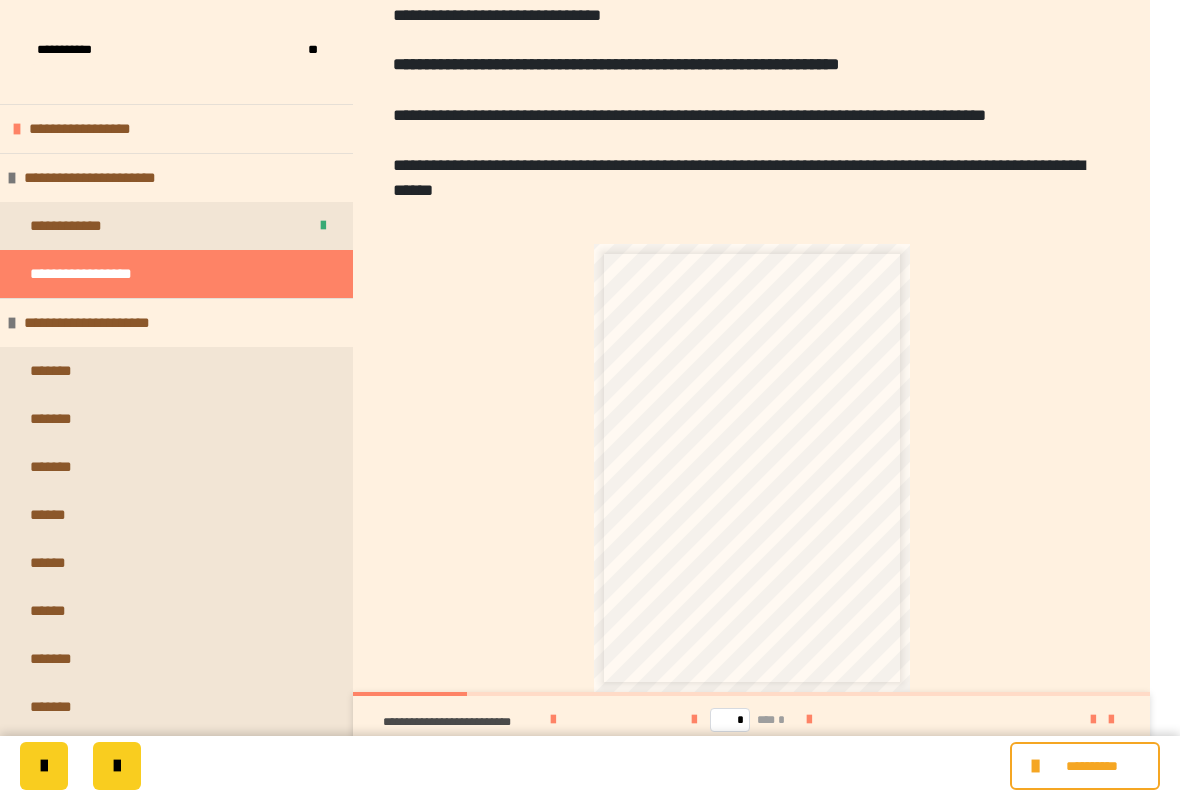 scroll, scrollTop: 538, scrollLeft: 0, axis: vertical 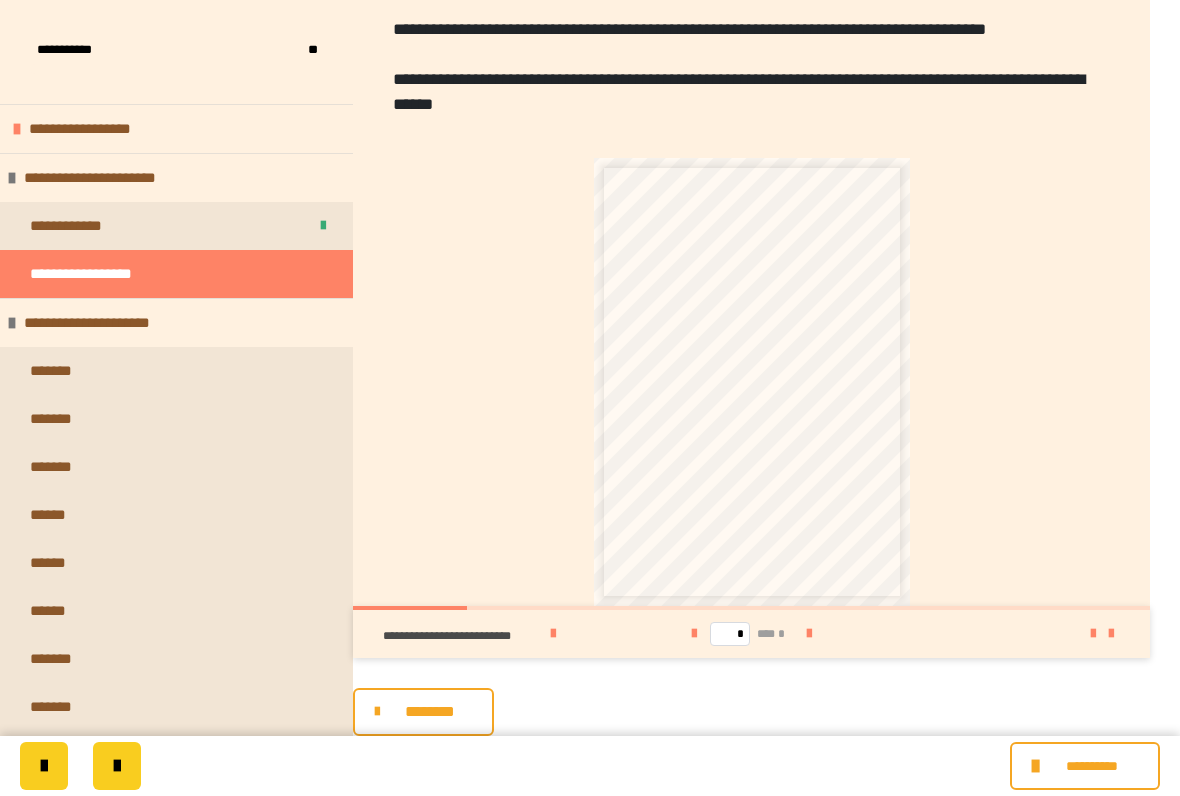 click on "**********" at bounding box center (463, 636) 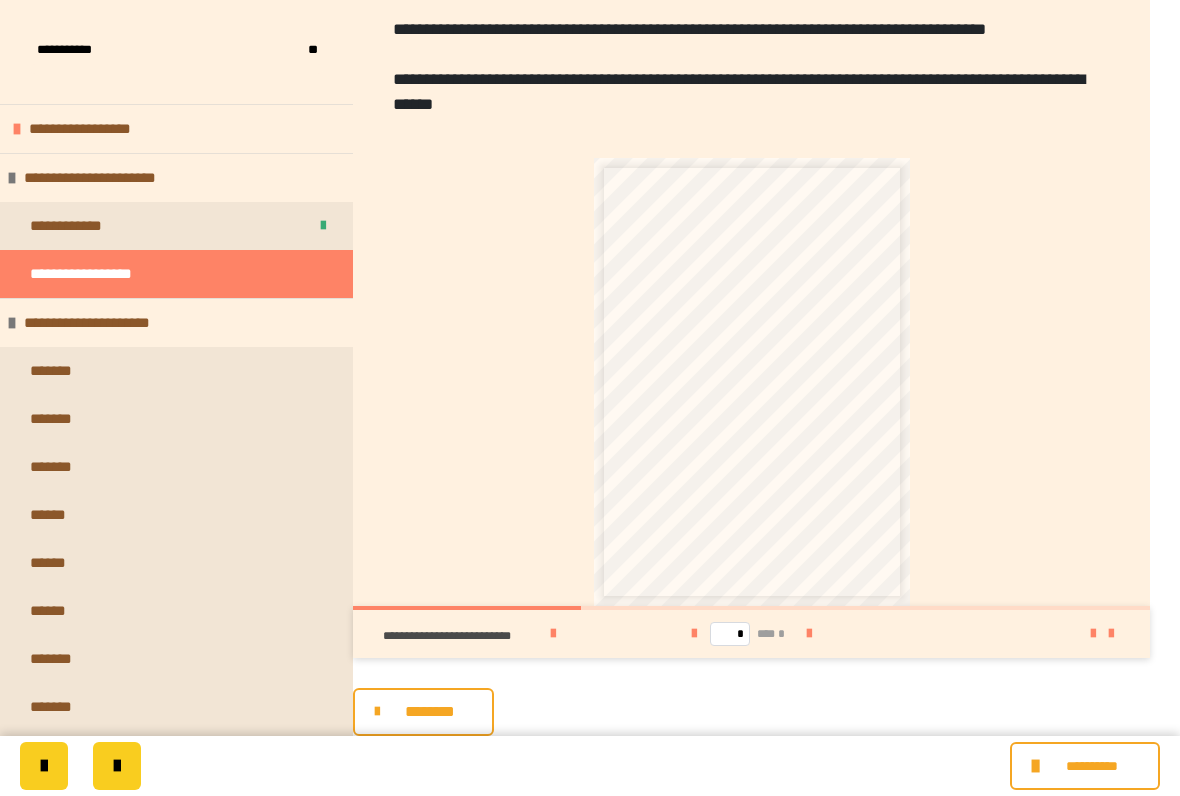 click at bounding box center [809, 634] 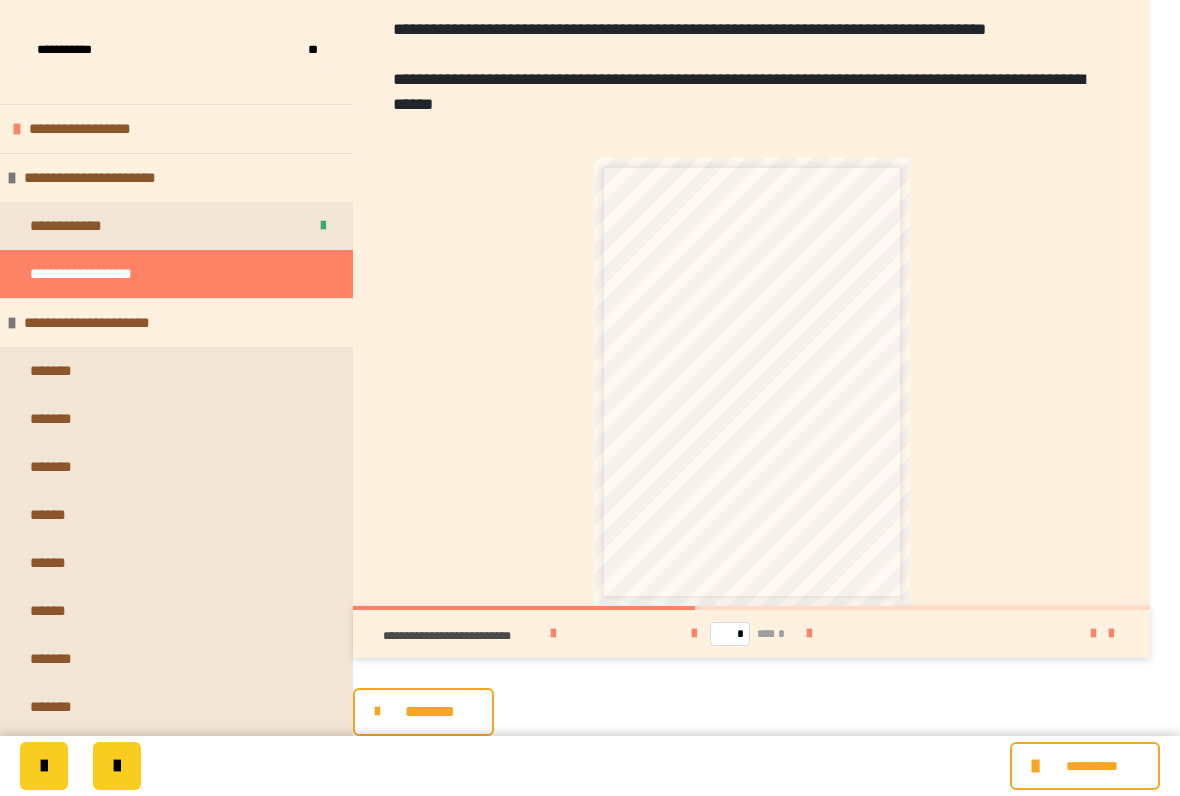 click at bounding box center [809, 634] 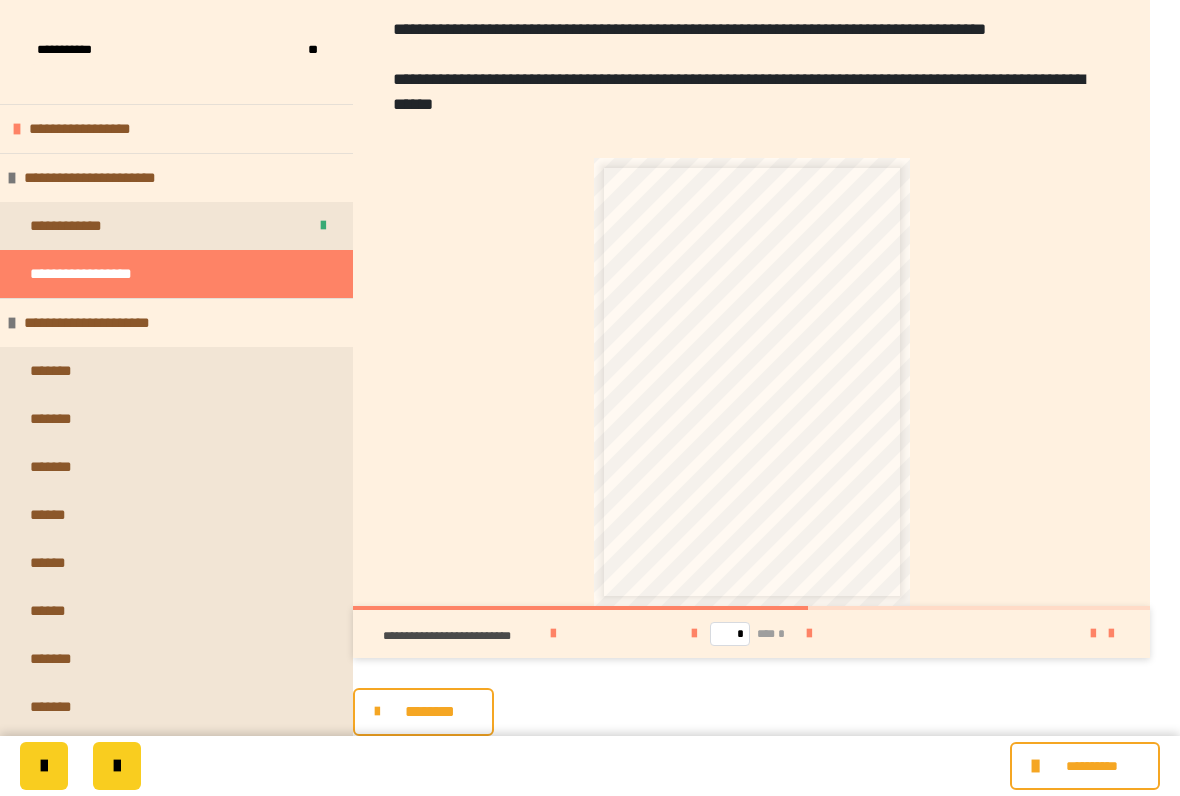 click at bounding box center [809, 634] 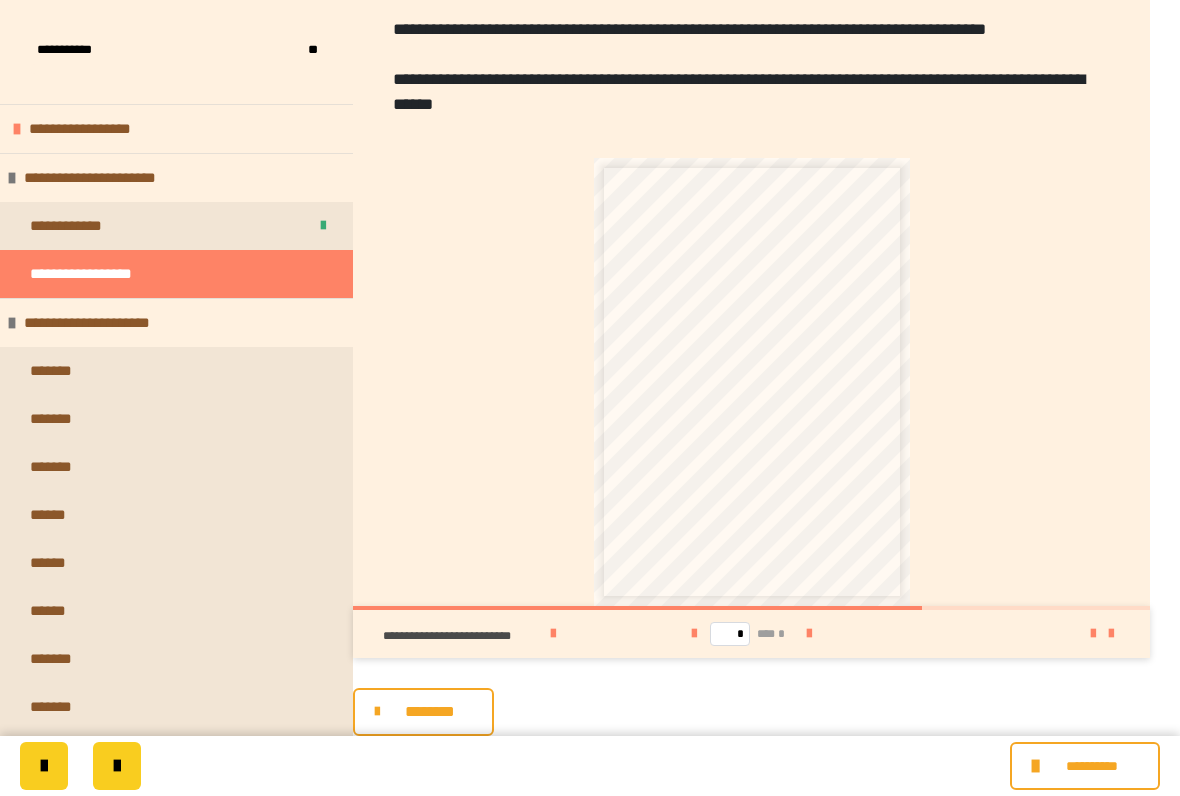 click at bounding box center (809, 634) 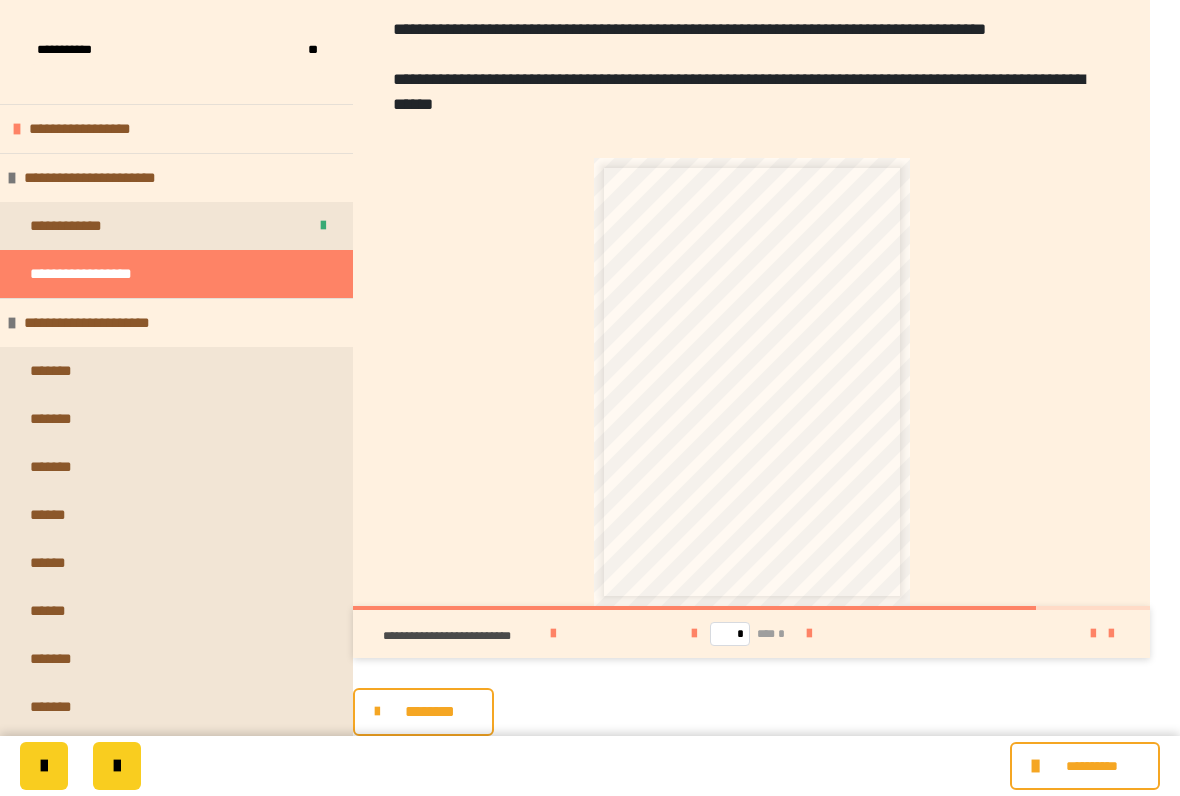 click at bounding box center [809, 634] 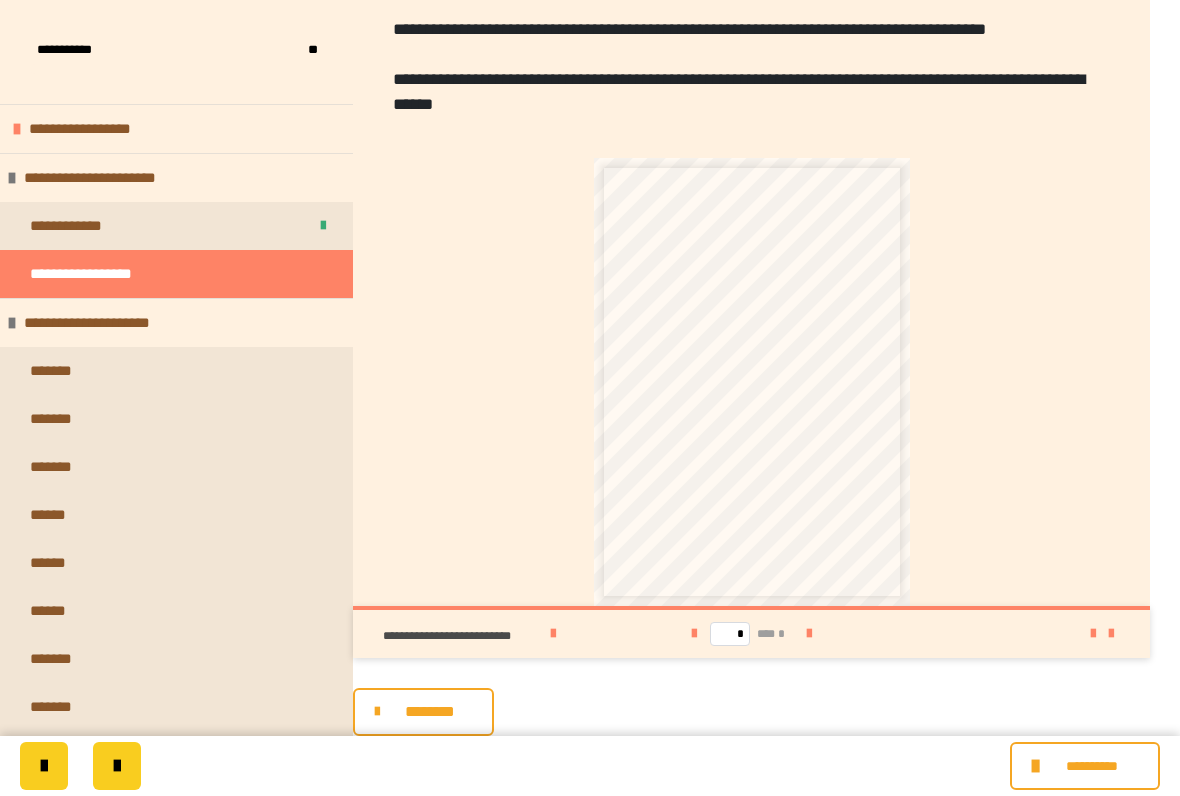 click on "* *** *" at bounding box center (751, 634) 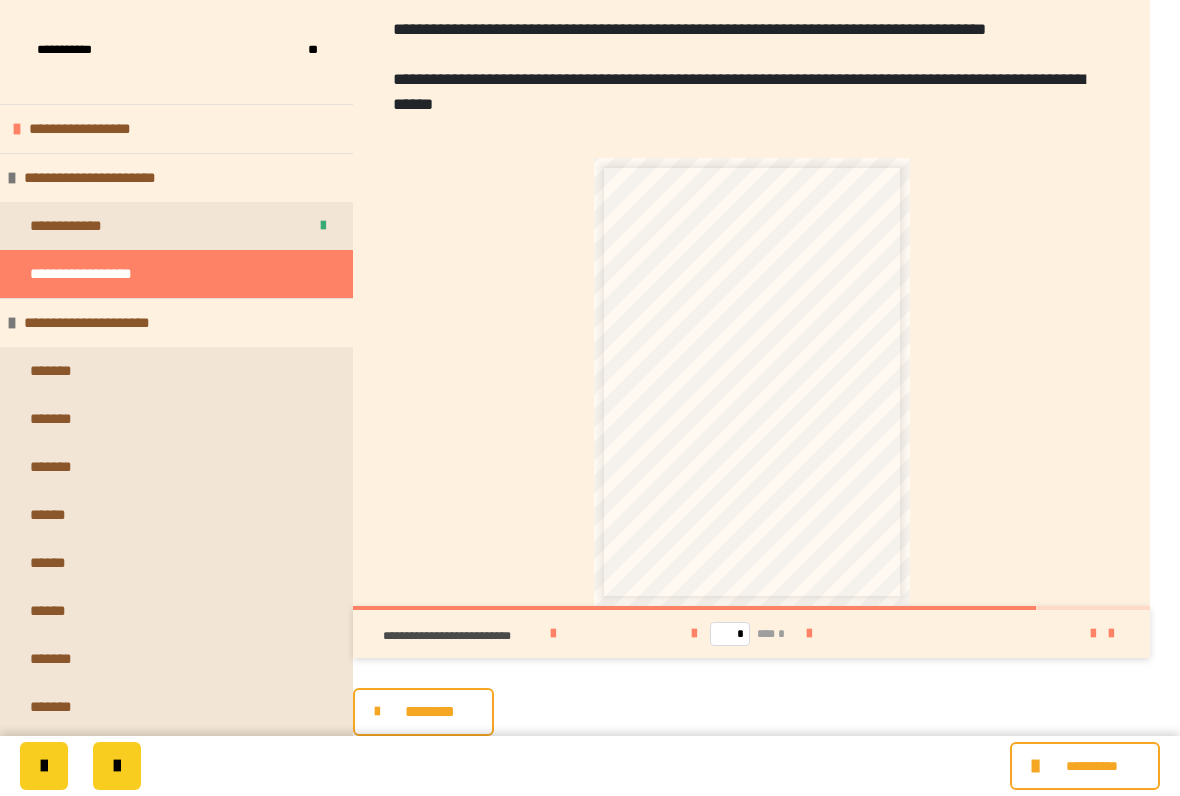 click at bounding box center (694, 634) 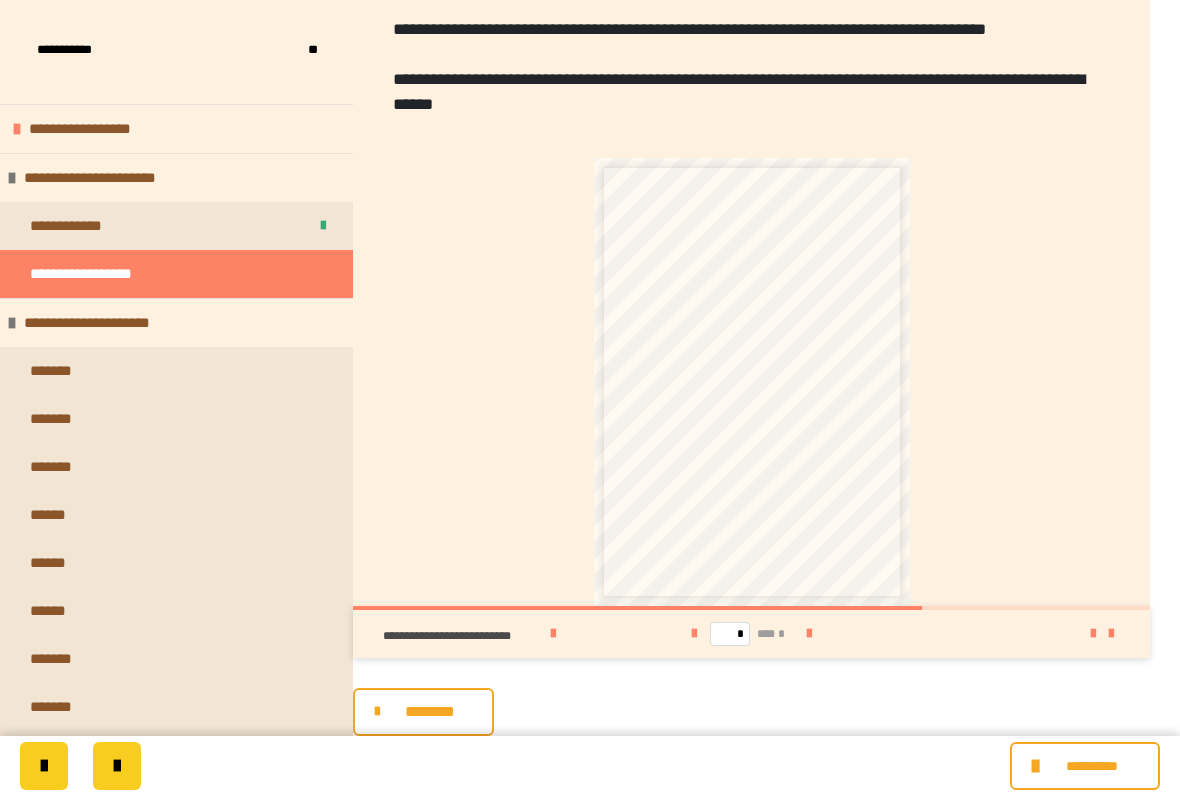 click at bounding box center (694, 634) 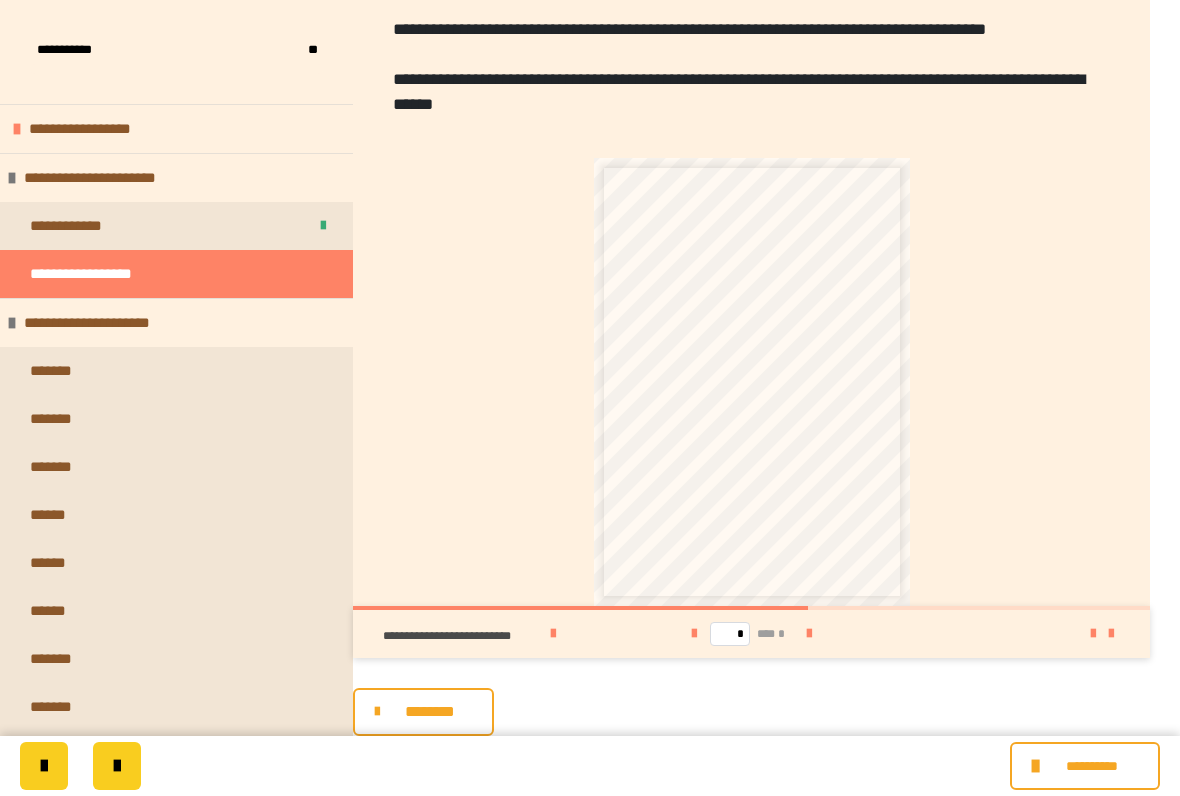 click on "* *** *" at bounding box center (751, 634) 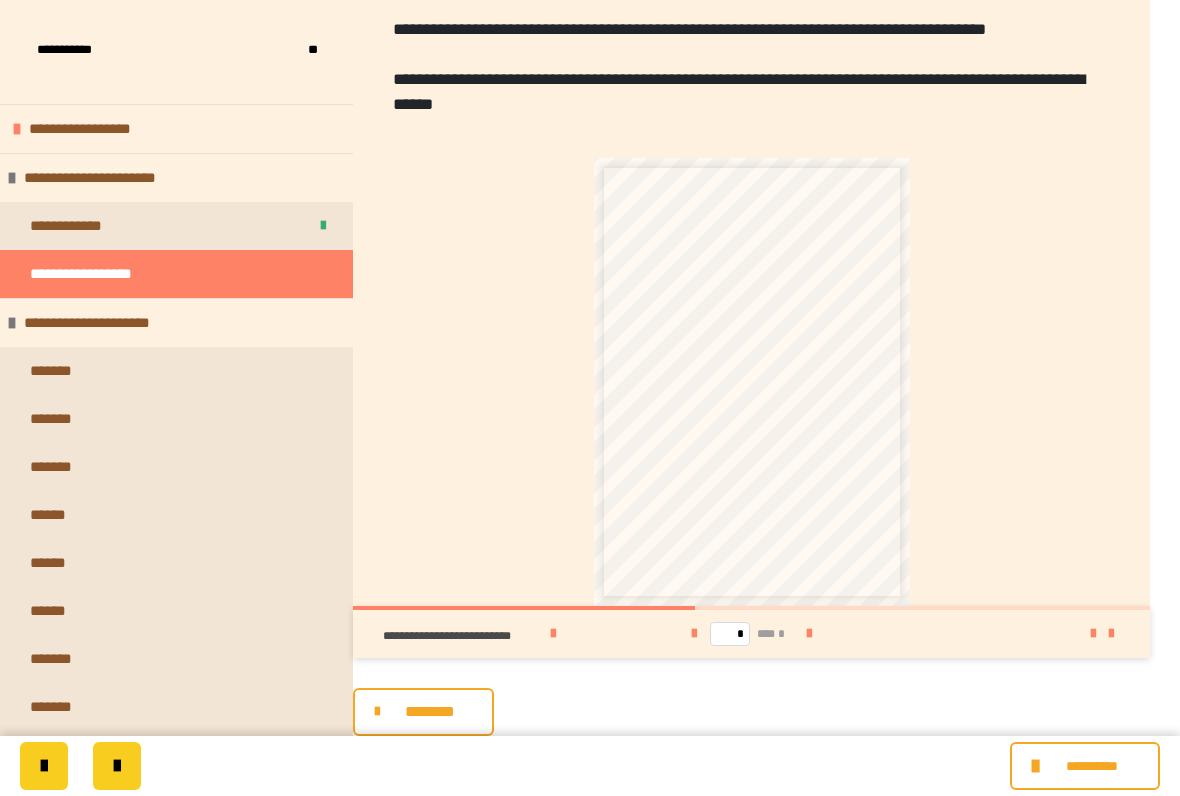 click at bounding box center [694, 634] 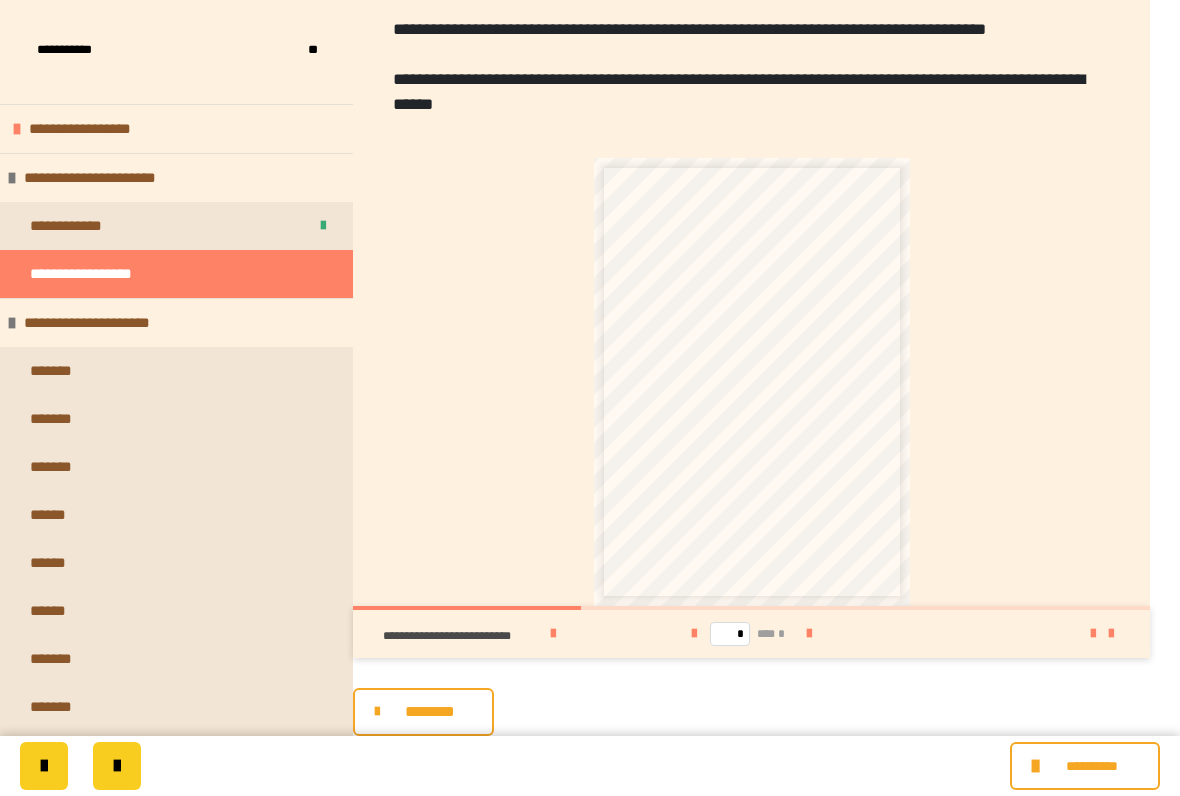 click at bounding box center [694, 634] 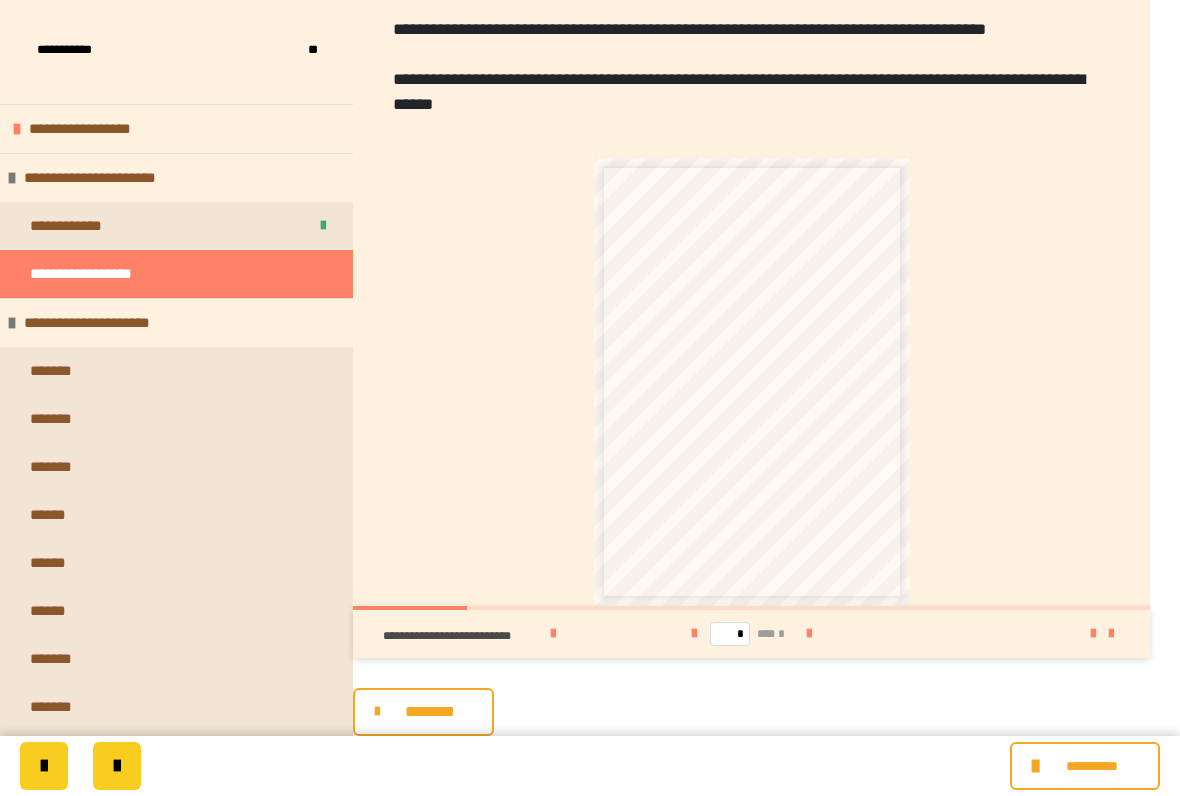 click at bounding box center [809, 634] 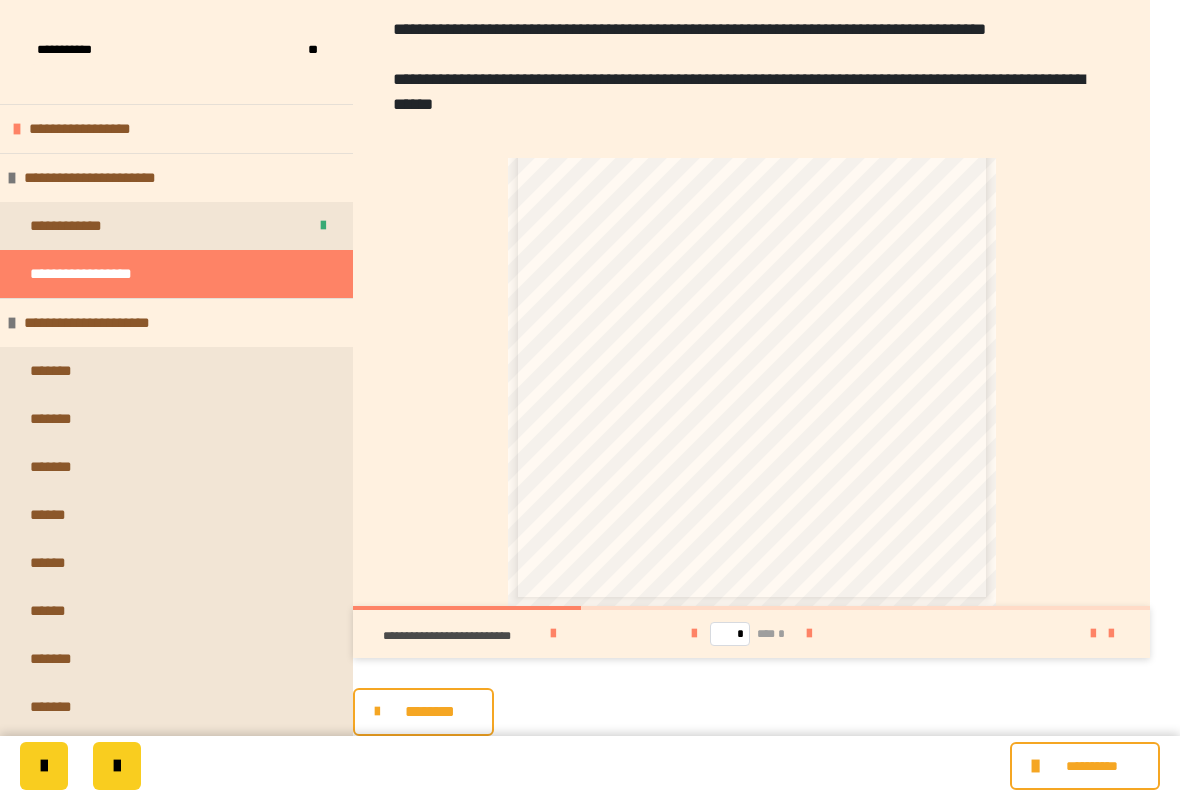 scroll, scrollTop: 243, scrollLeft: 0, axis: vertical 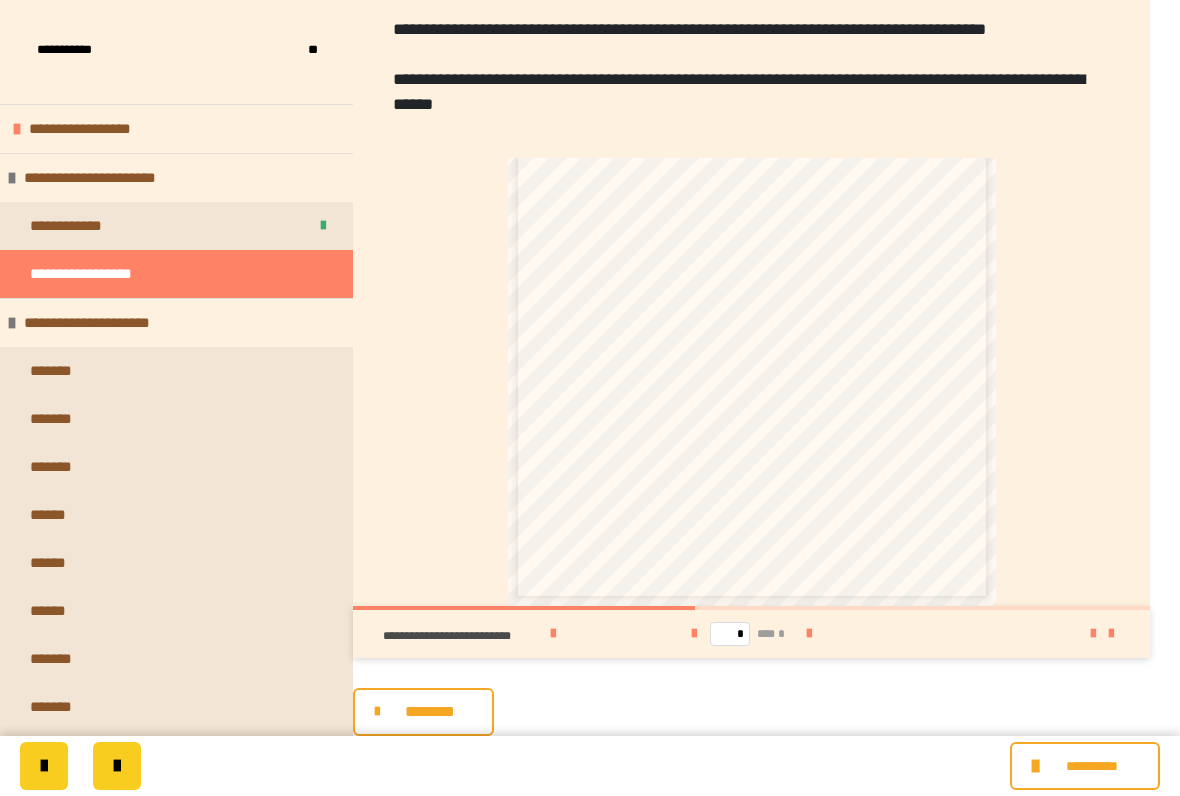 click at bounding box center (809, 634) 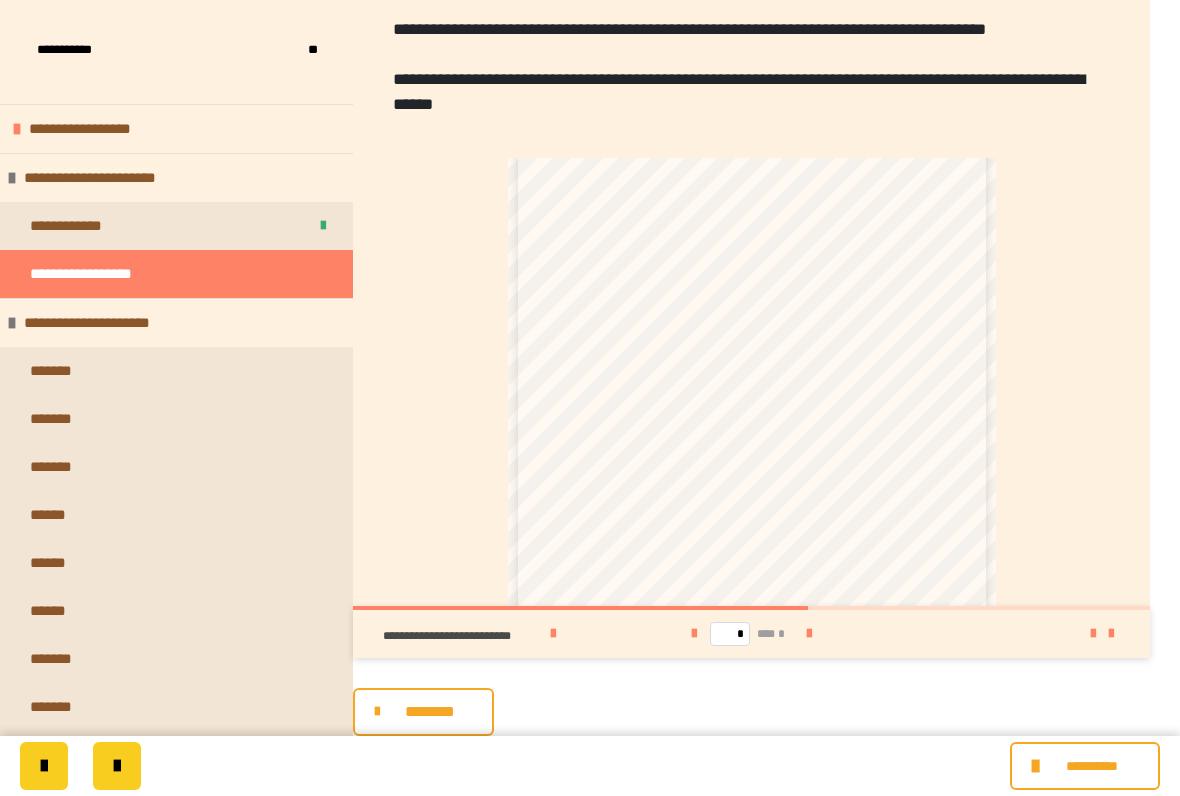 scroll, scrollTop: 244, scrollLeft: 0, axis: vertical 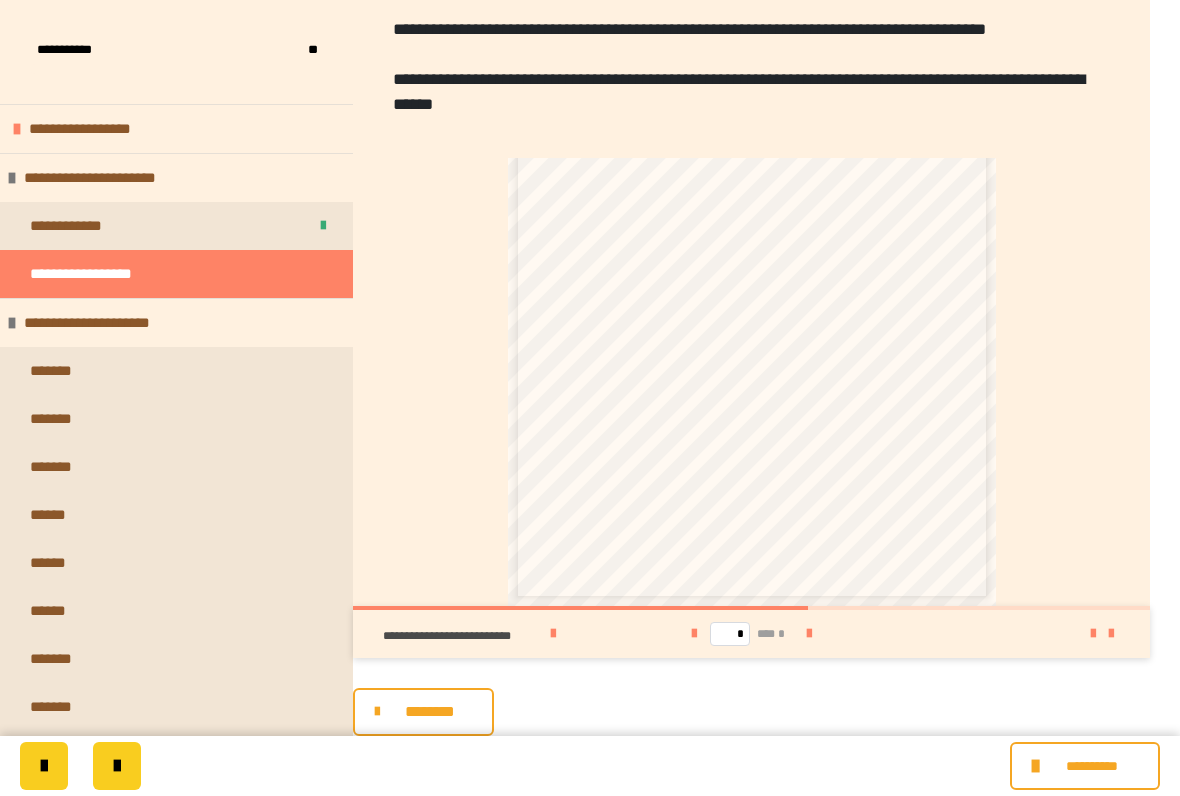 click at bounding box center (809, 634) 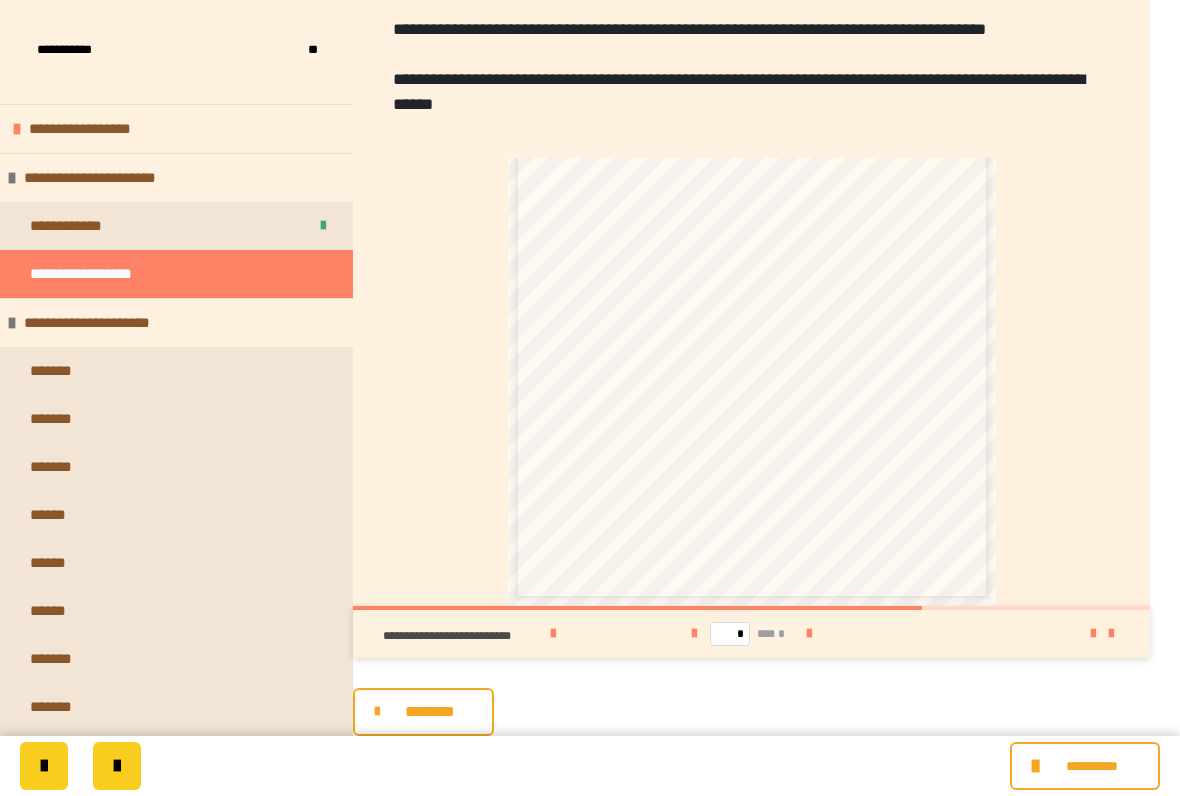 scroll, scrollTop: 244, scrollLeft: 0, axis: vertical 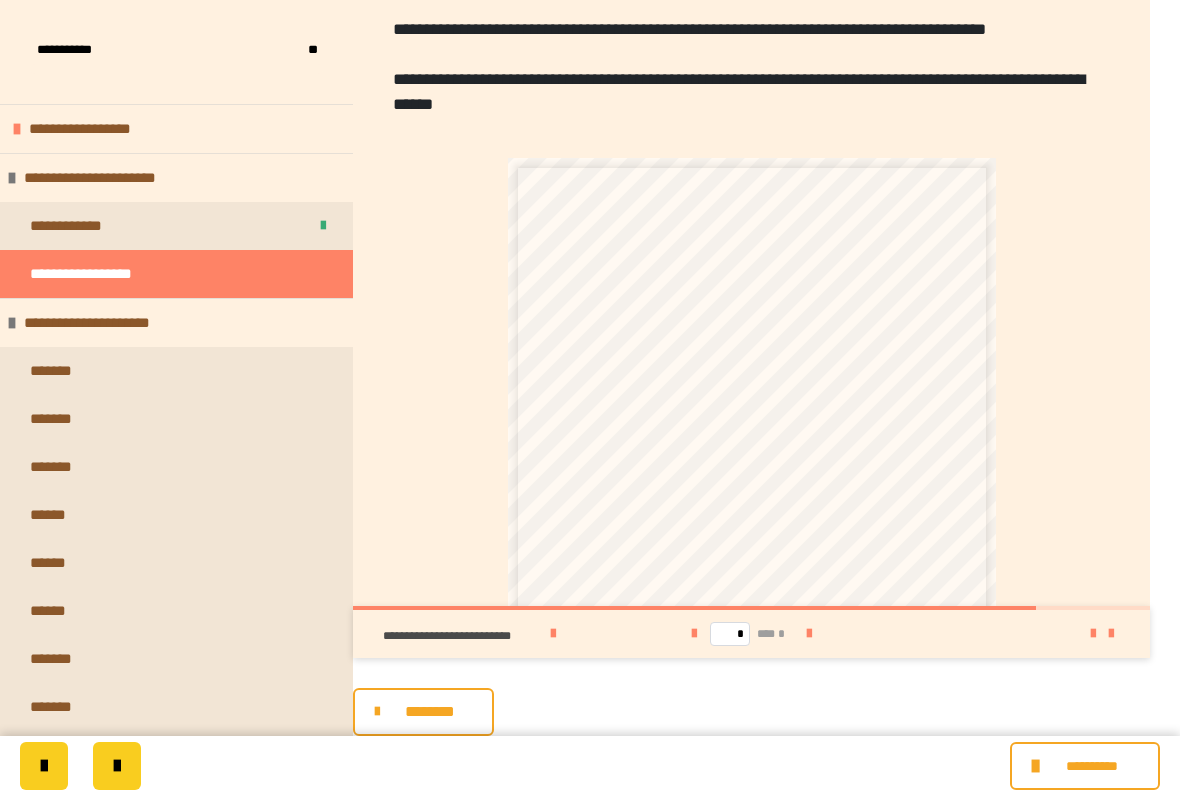 click on "**********" at bounding box center [751, 382] 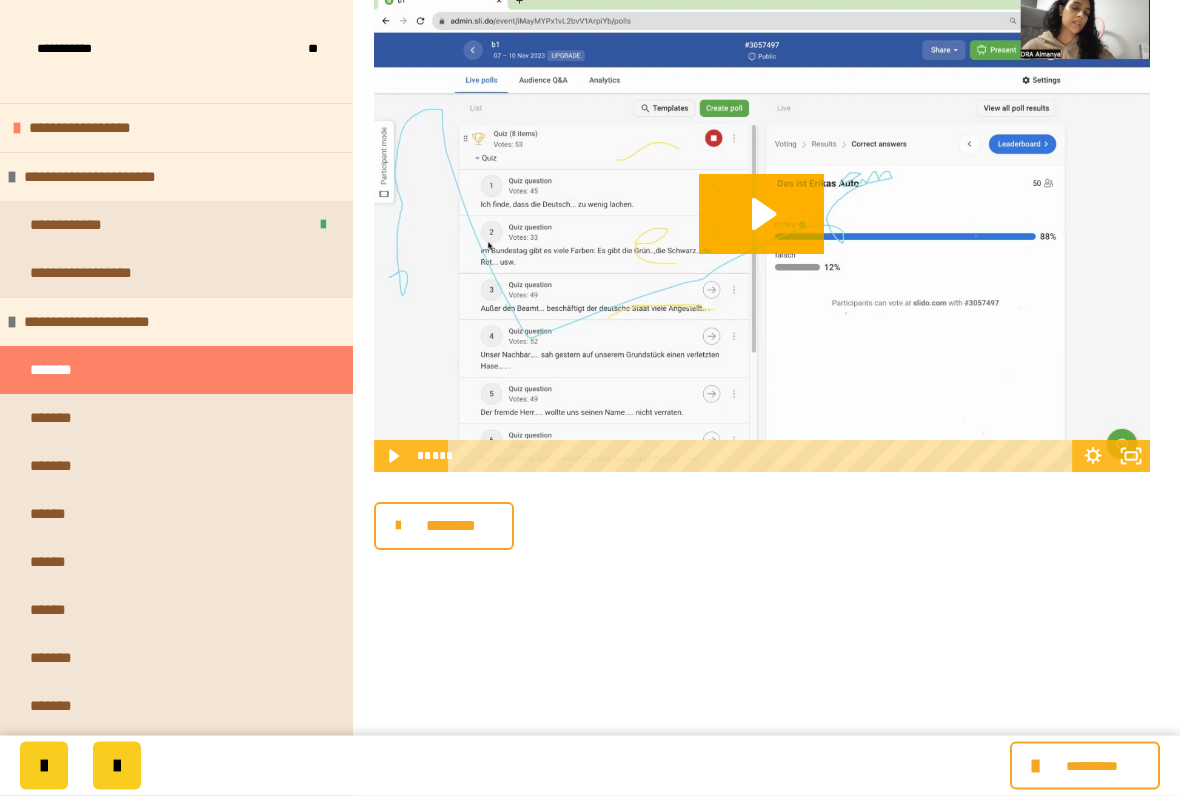 scroll, scrollTop: 357, scrollLeft: 0, axis: vertical 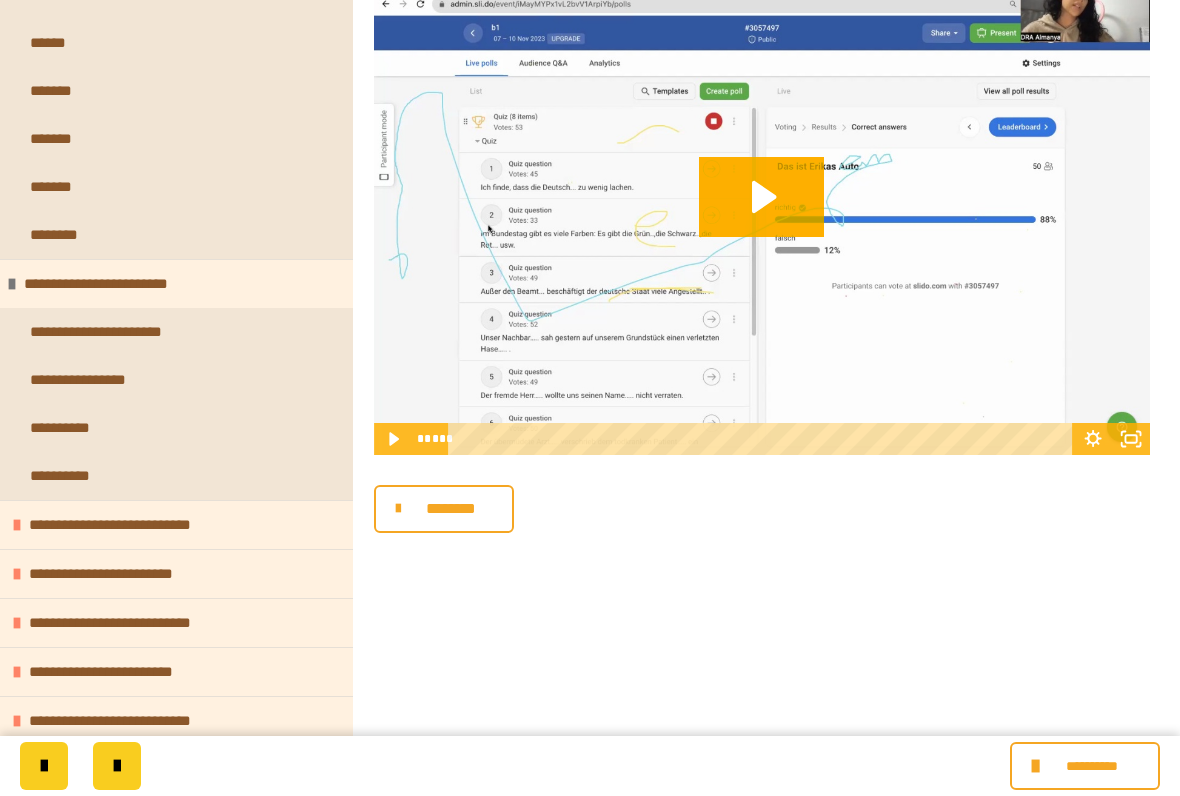 click on "**********" at bounding box center [128, 525] 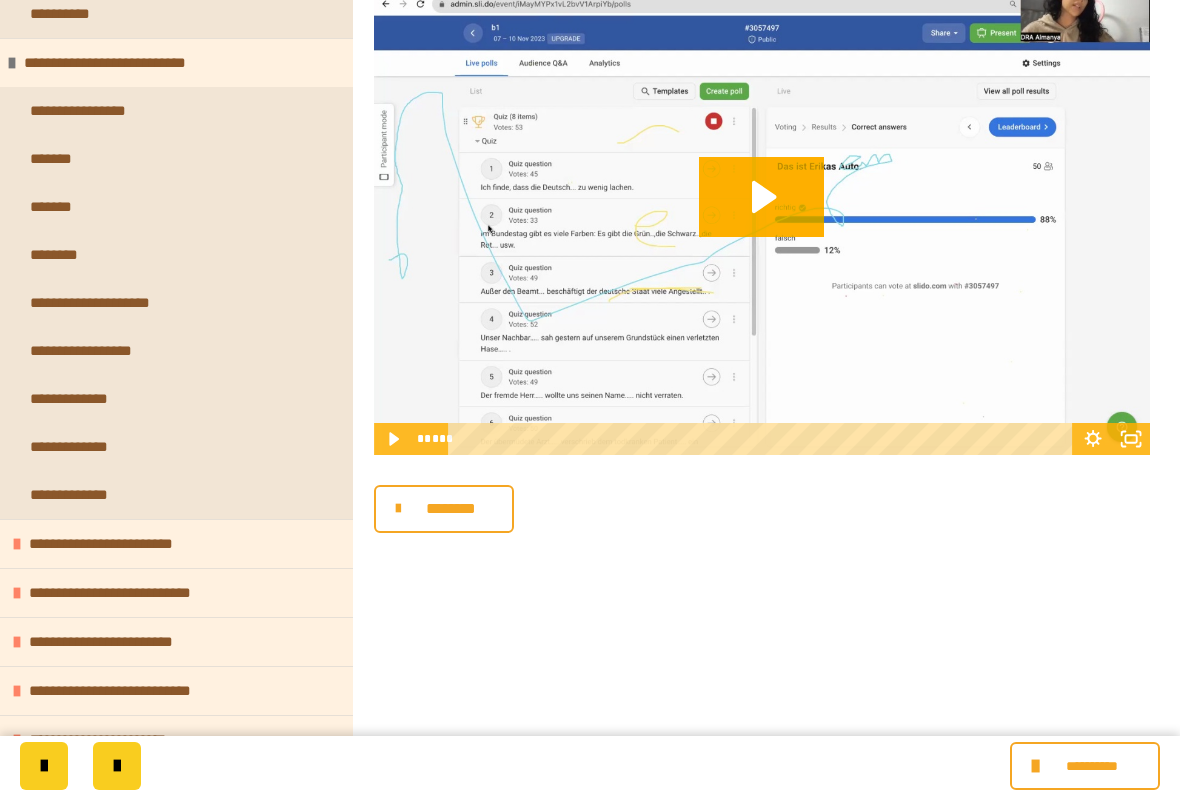 scroll, scrollTop: 1031, scrollLeft: 0, axis: vertical 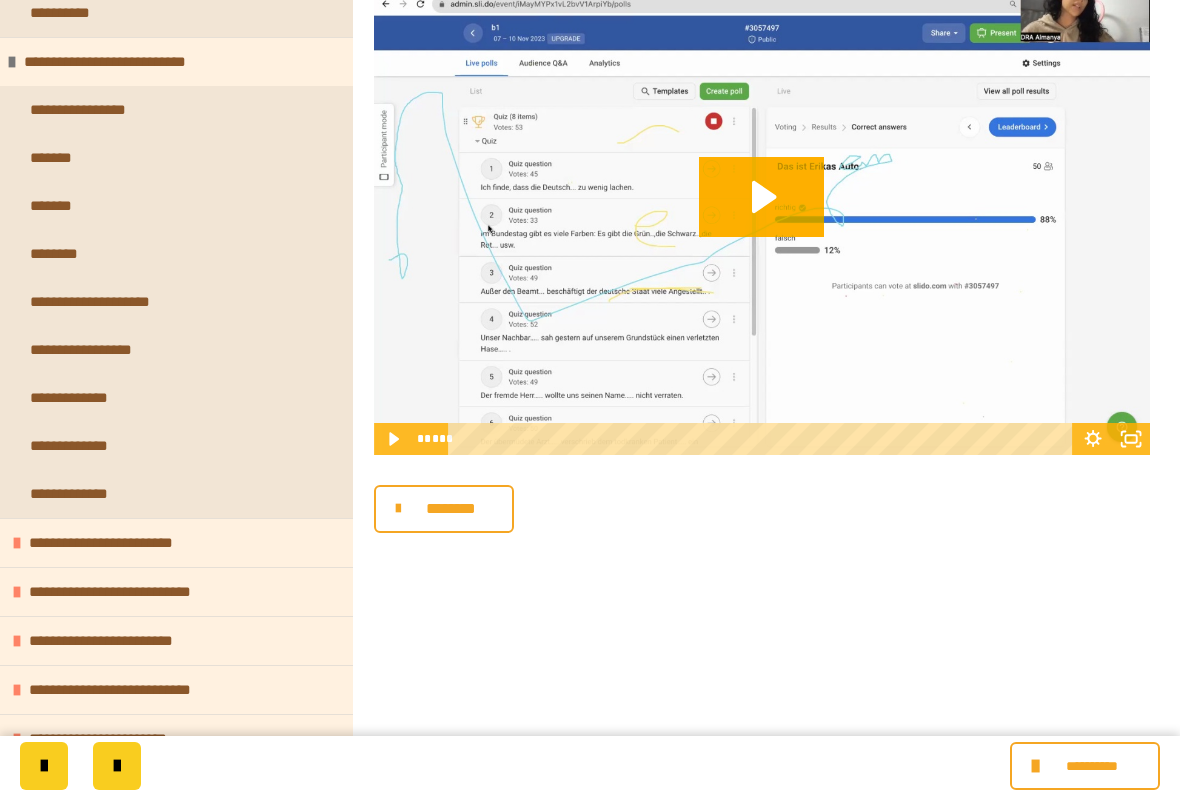 click on "**********" at bounding box center [102, 302] 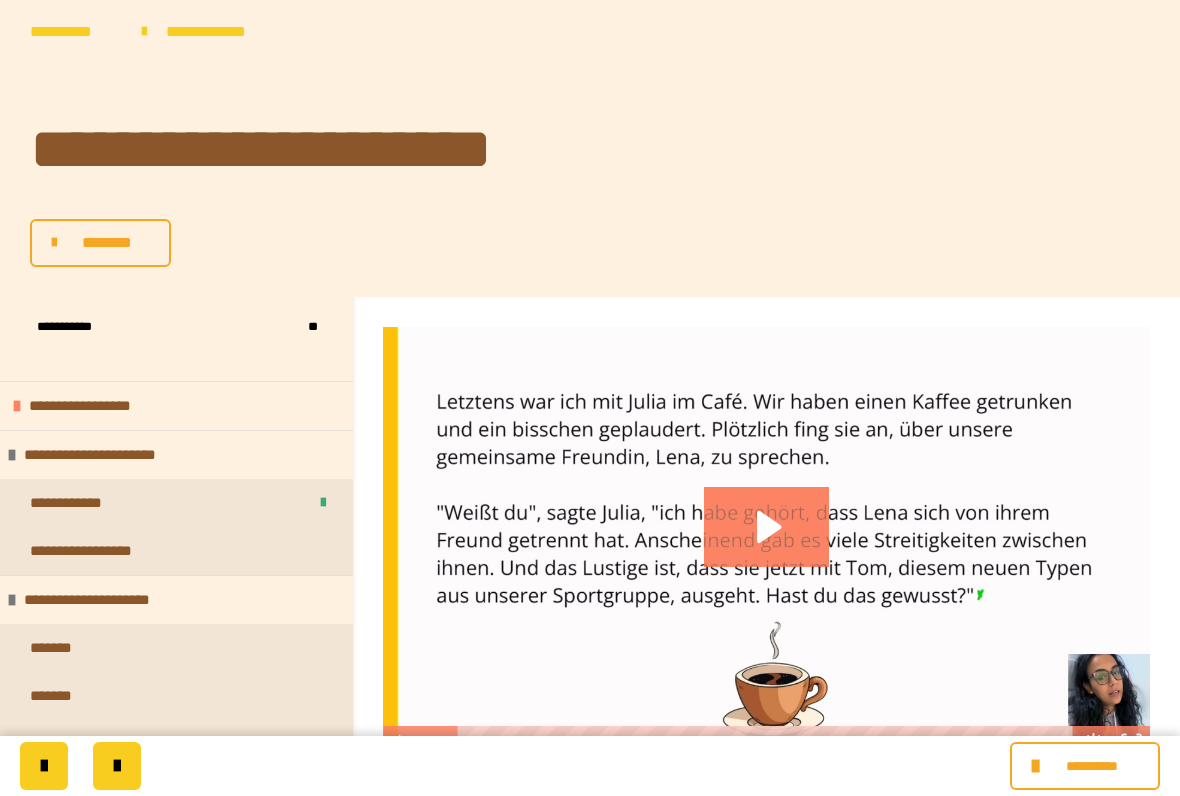 click 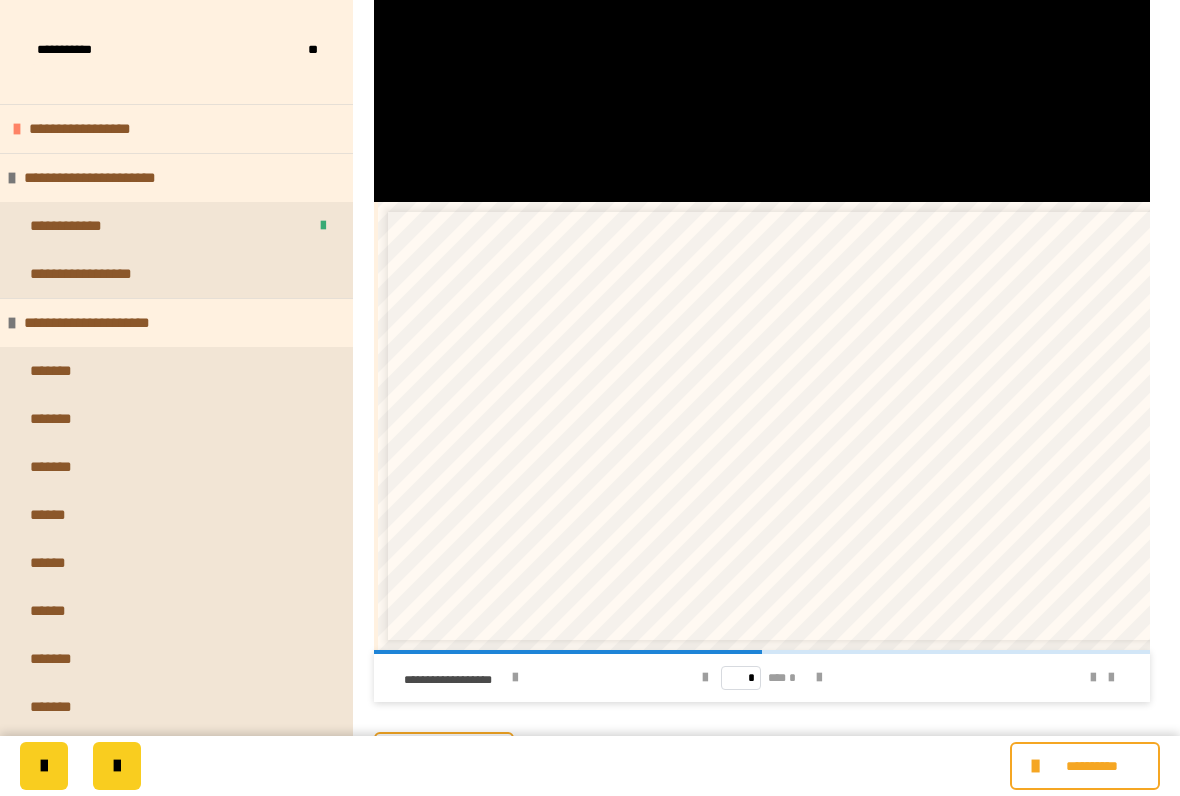 scroll, scrollTop: 606, scrollLeft: 0, axis: vertical 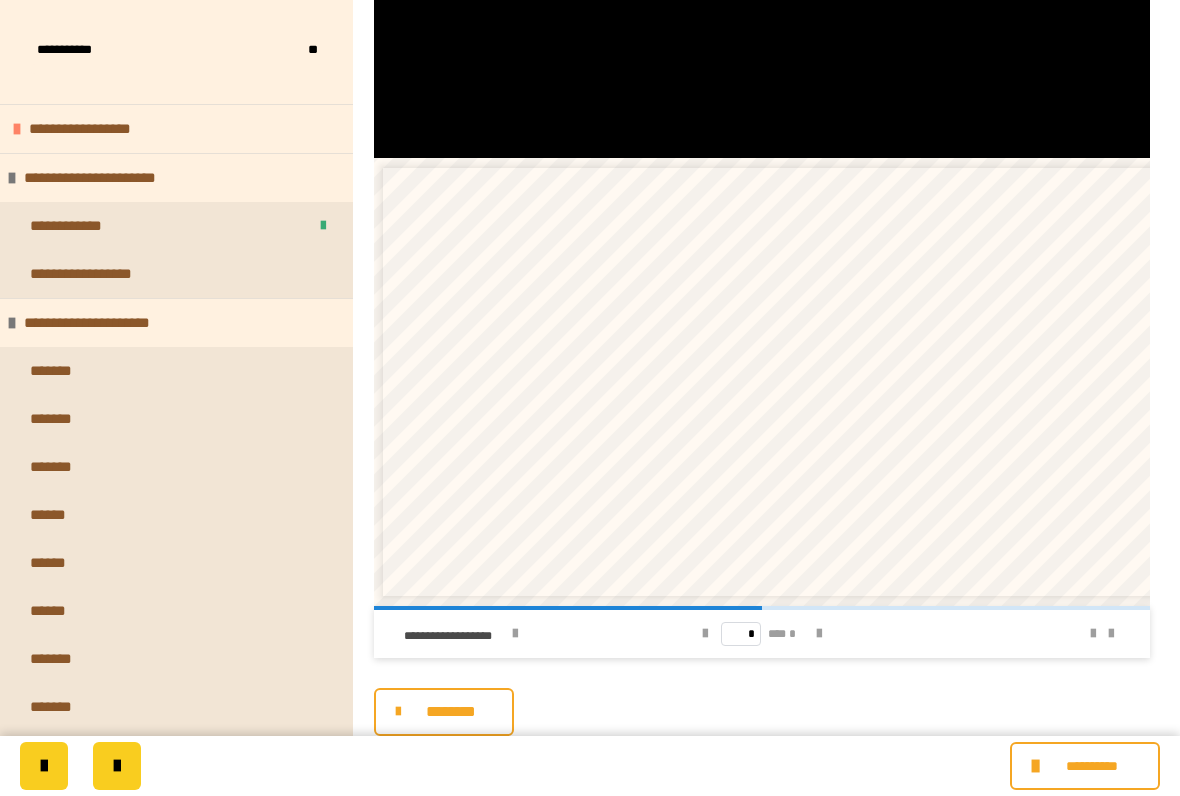 click at bounding box center [819, 634] 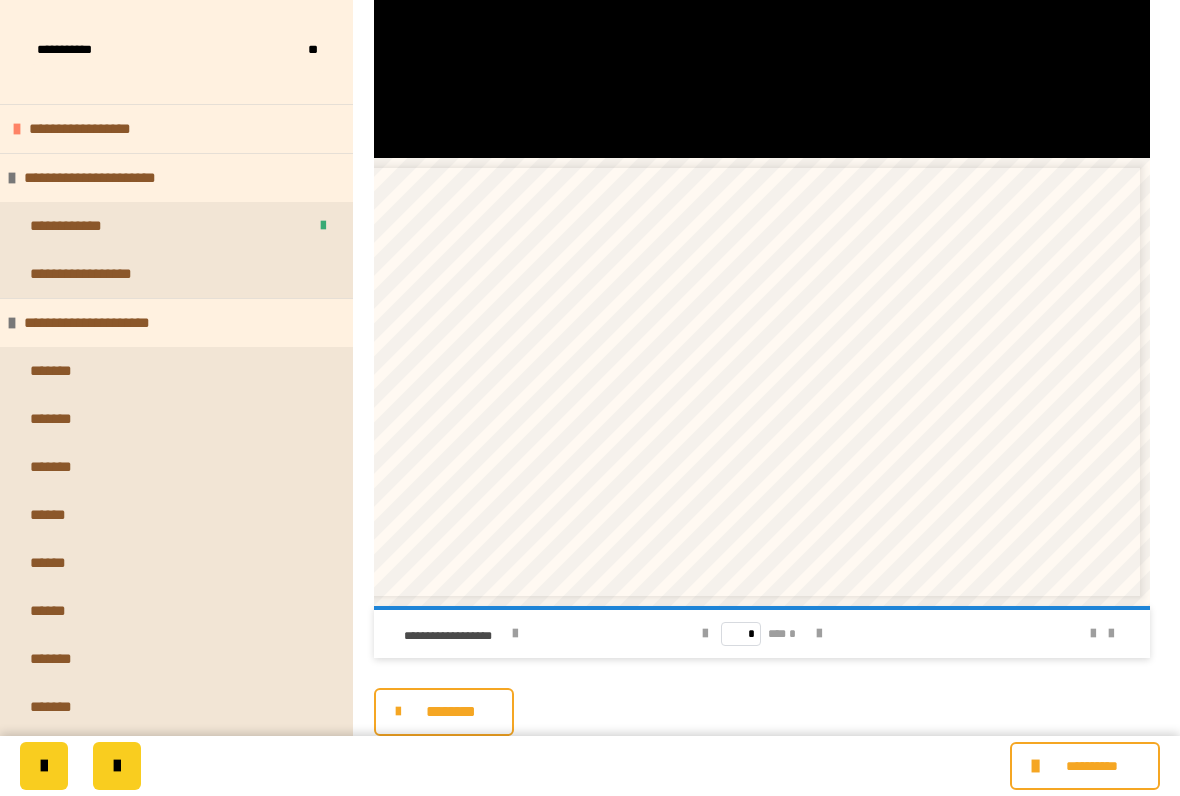 scroll, scrollTop: 0, scrollLeft: 20, axis: horizontal 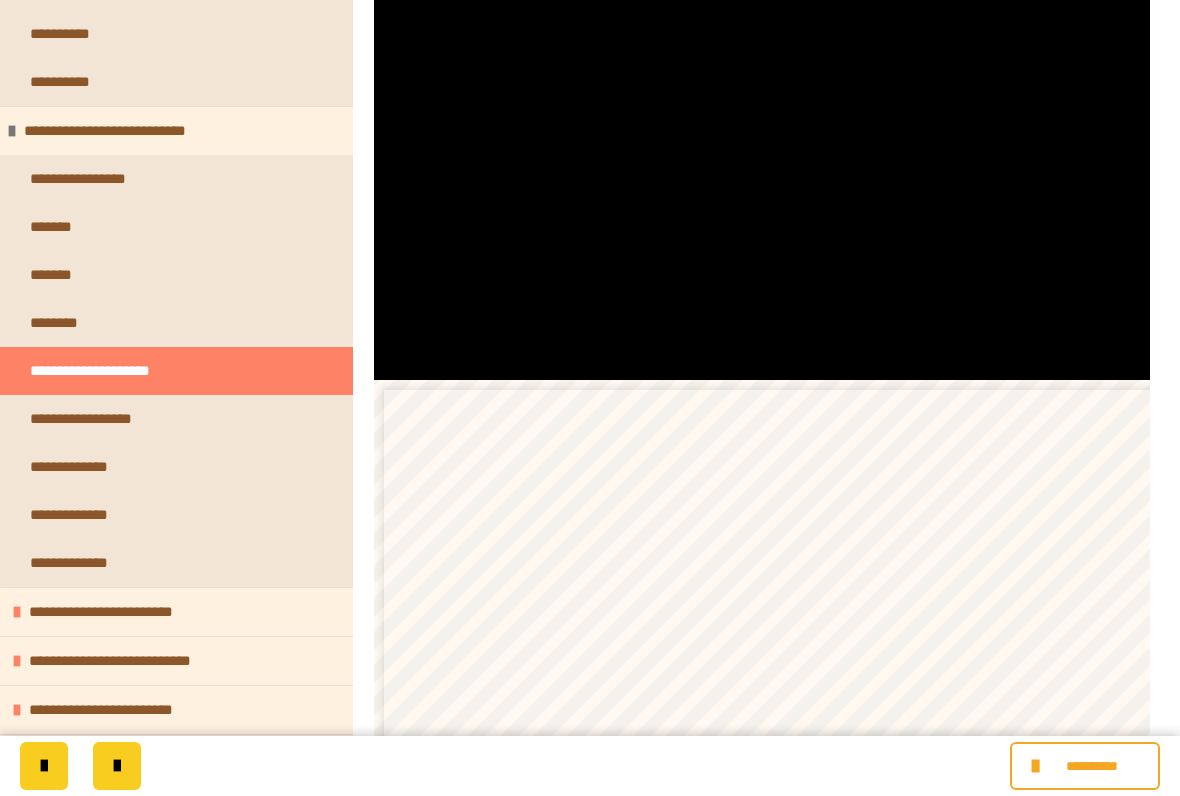 click on "**********" at bounding box center (98, 419) 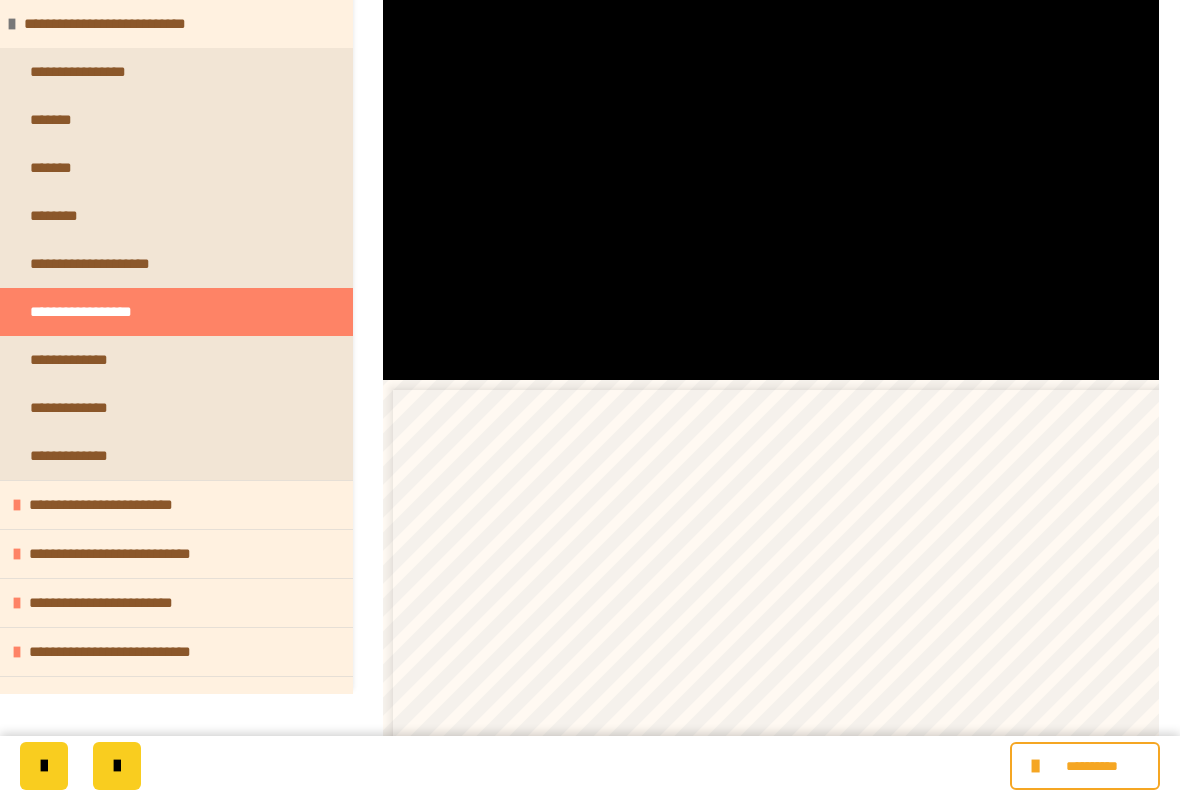 scroll, scrollTop: 0, scrollLeft: 0, axis: both 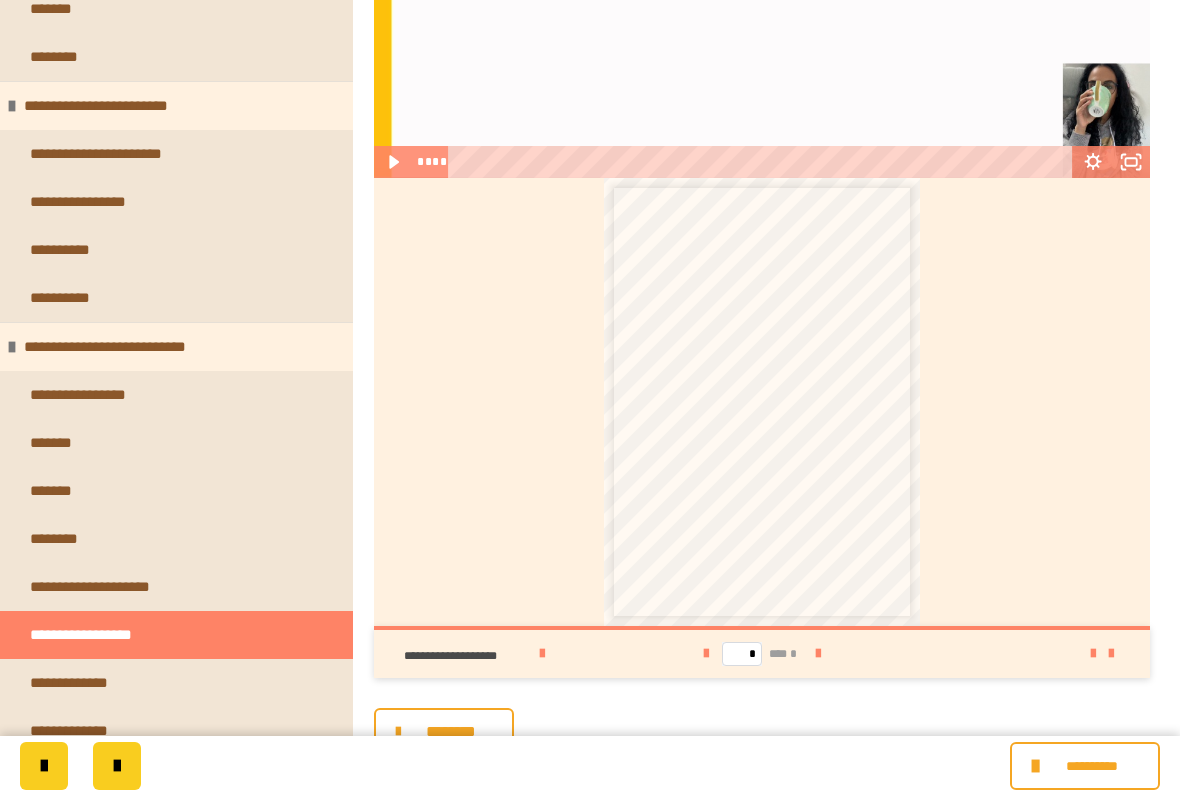 click on "**********" at bounding box center [85, 395] 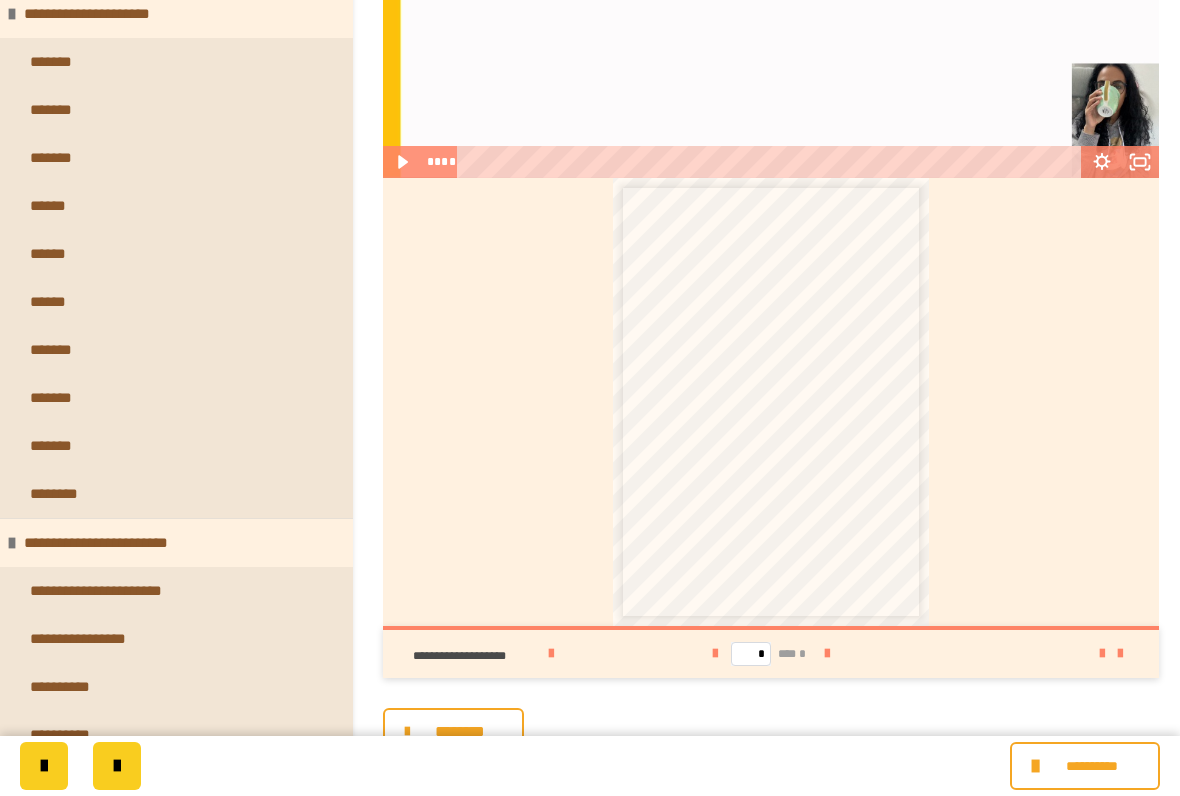 scroll, scrollTop: 0, scrollLeft: 0, axis: both 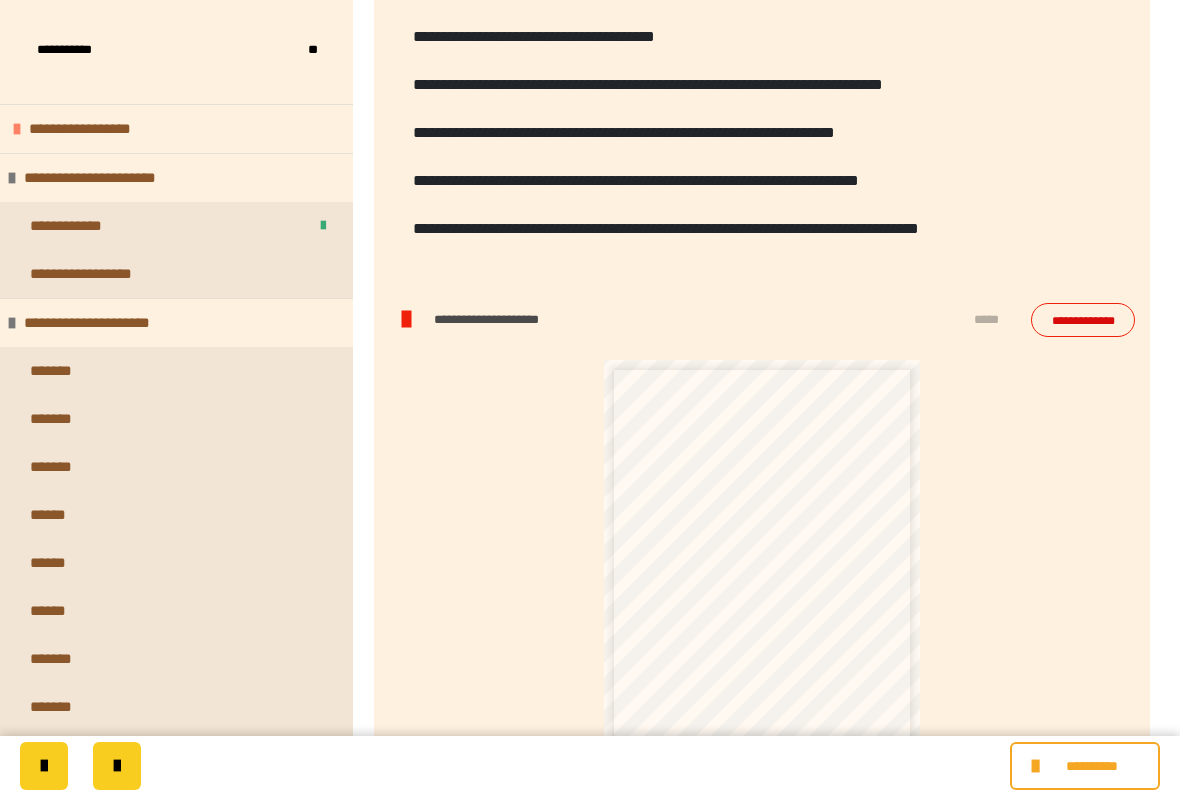 click at bounding box center [406, 320] 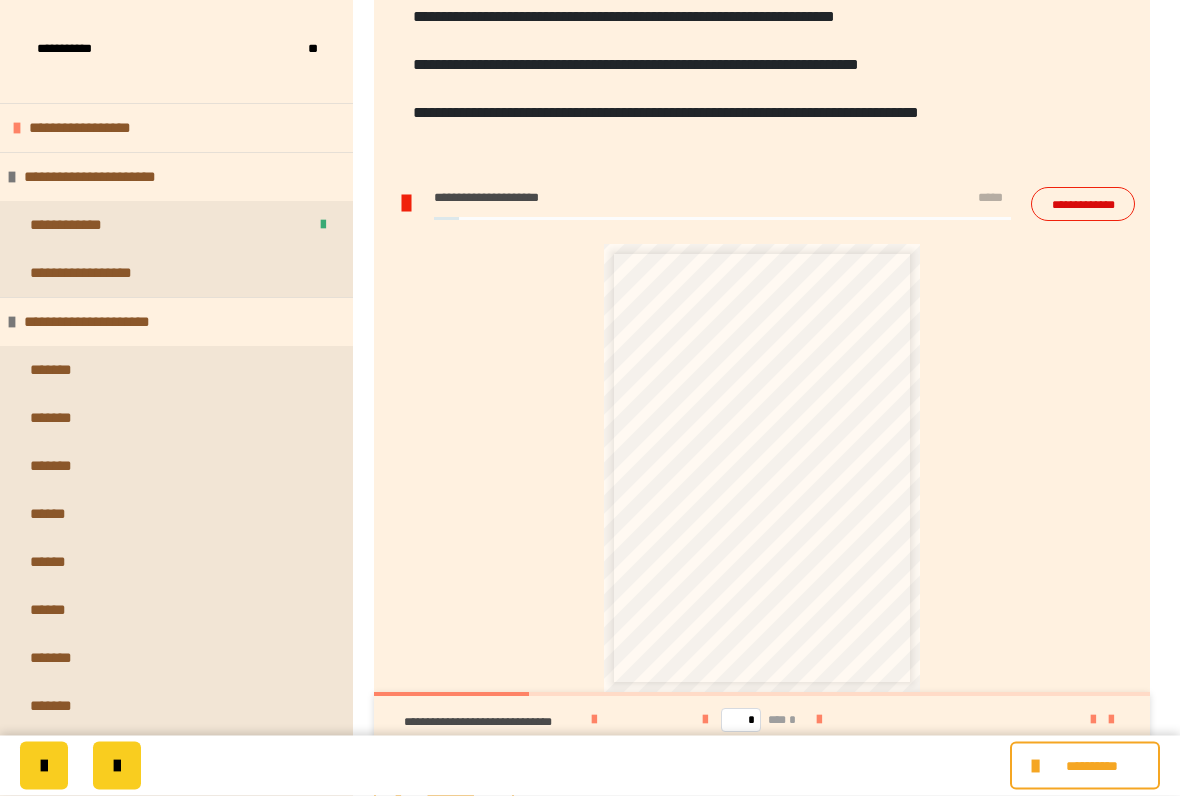 scroll, scrollTop: 543, scrollLeft: 0, axis: vertical 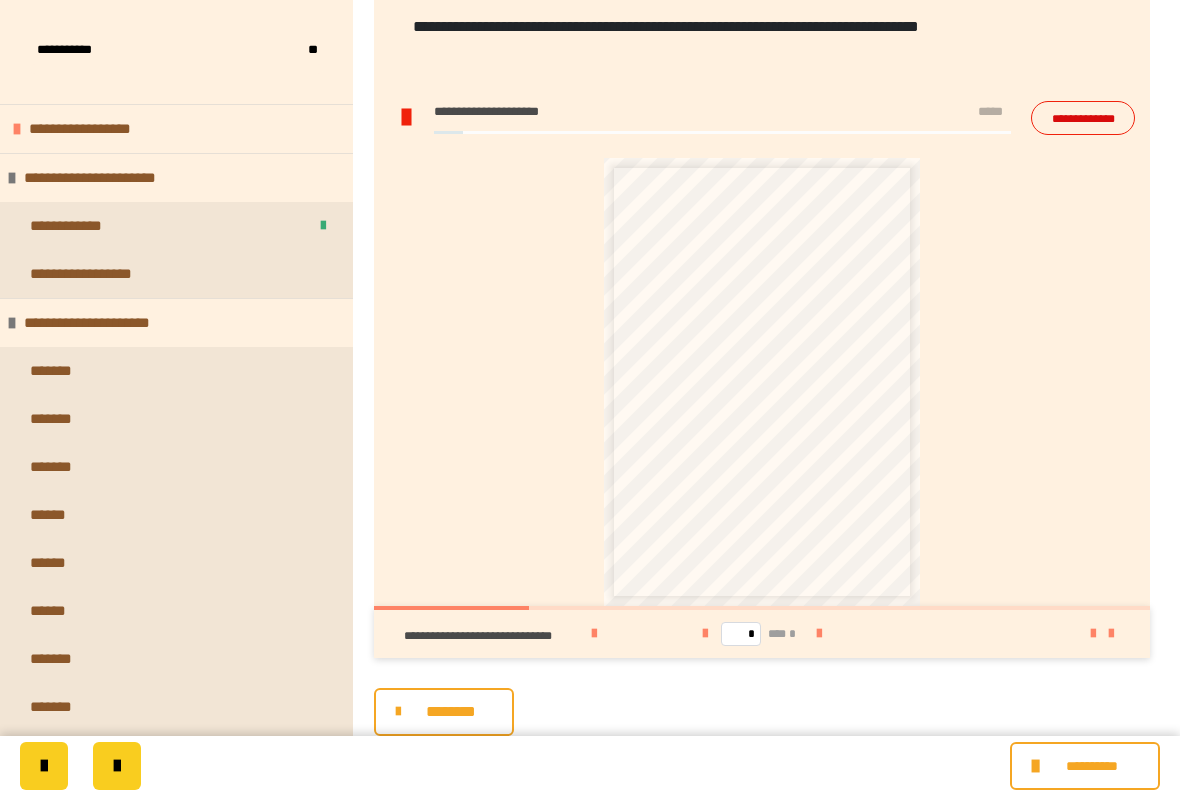 click at bounding box center (819, 634) 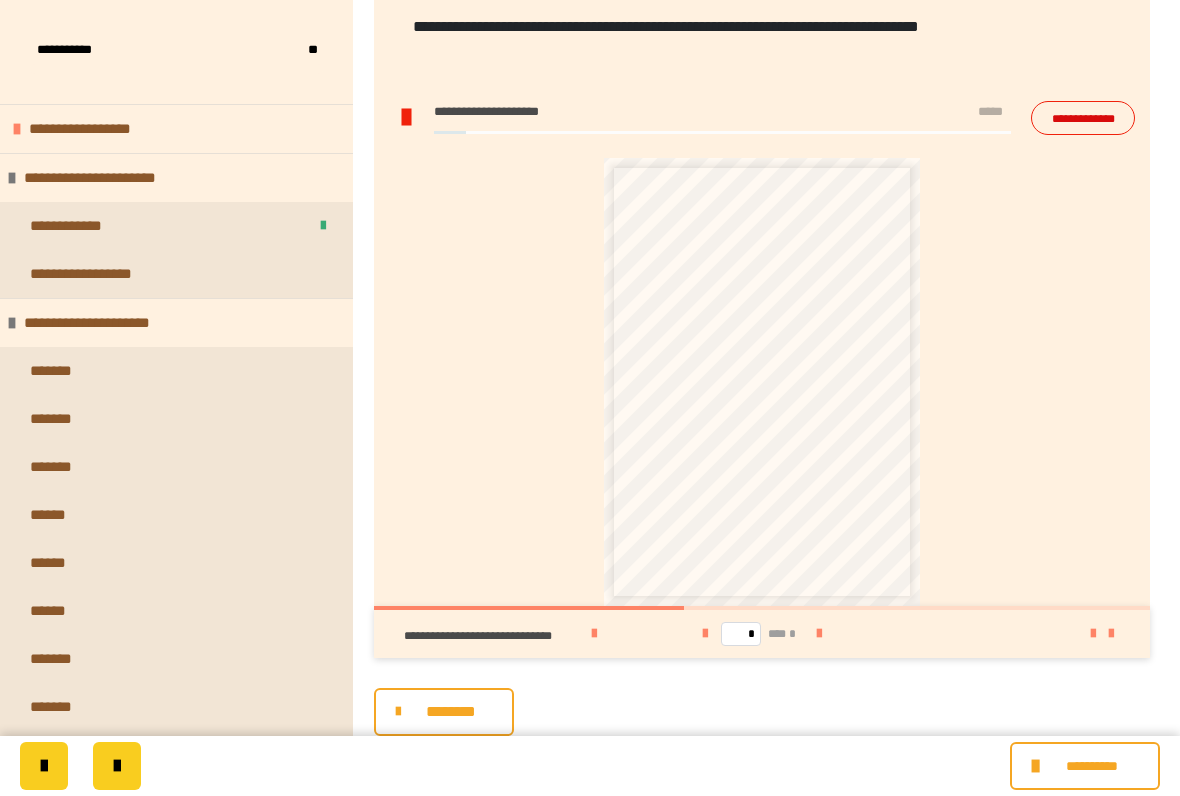 click at bounding box center [819, 634] 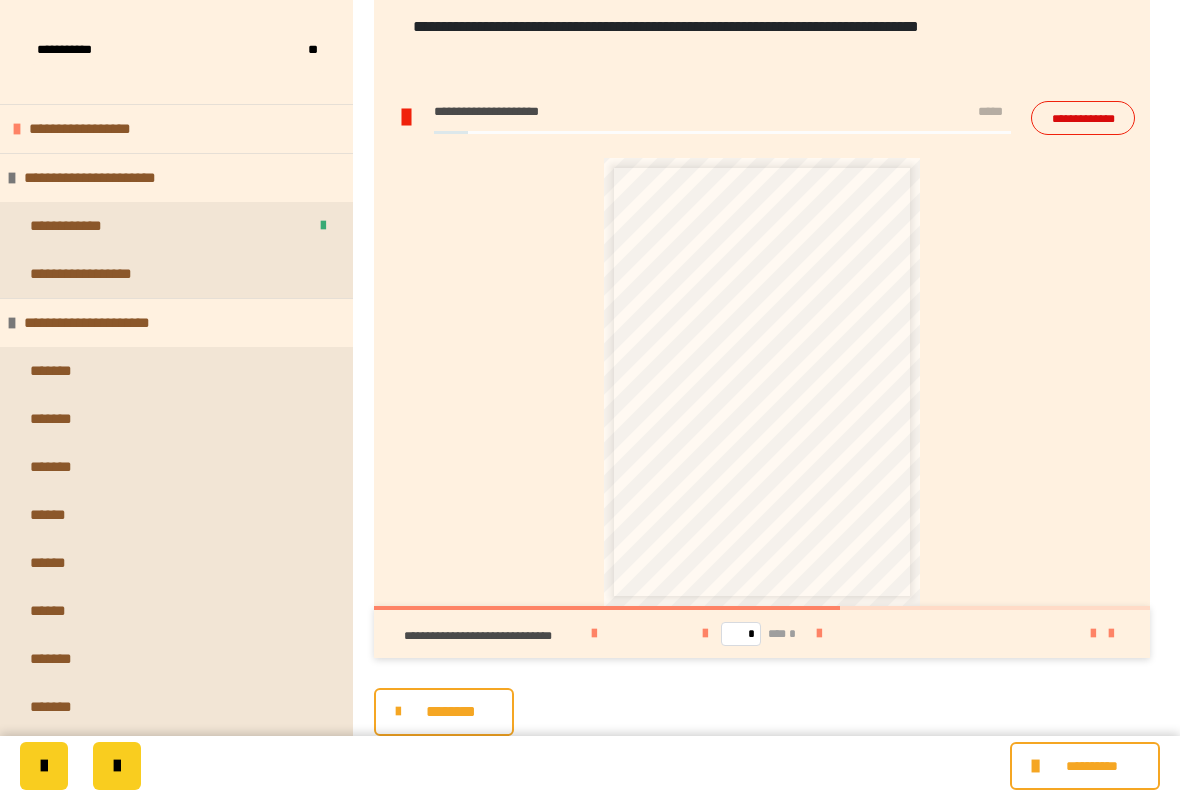 click at bounding box center (819, 634) 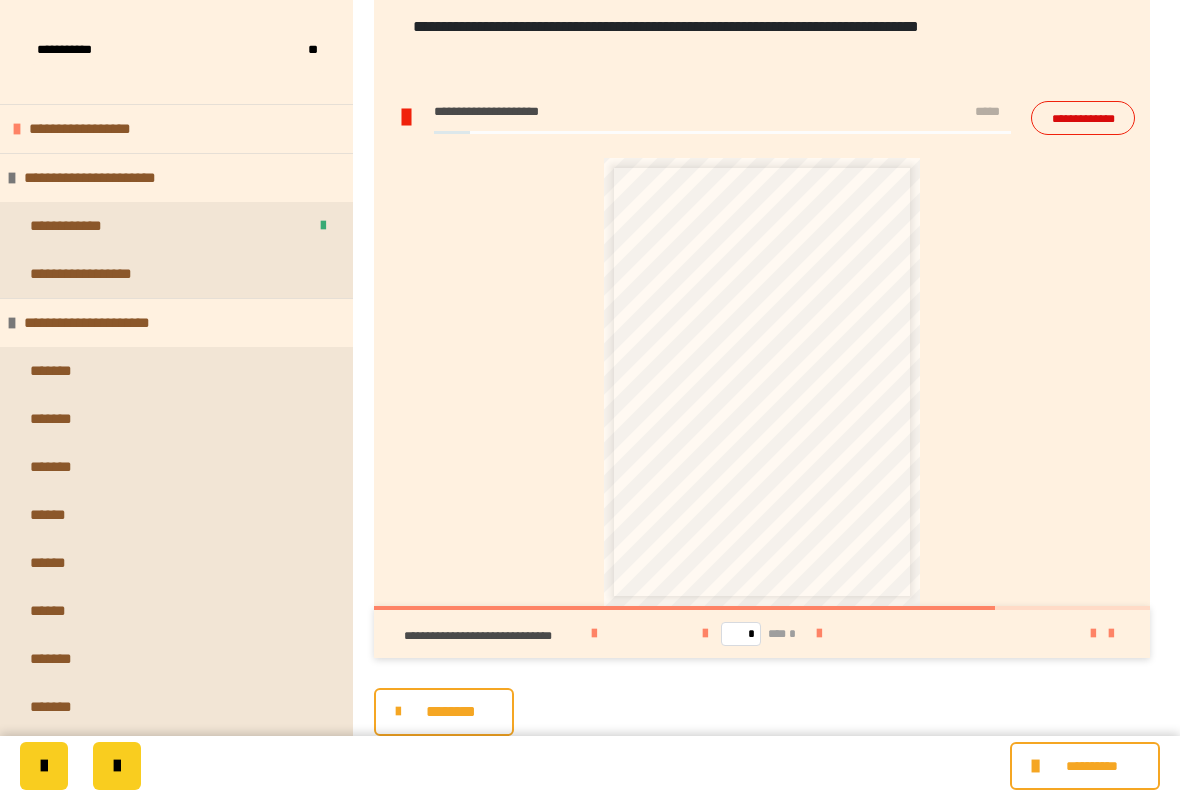 click at bounding box center [819, 634] 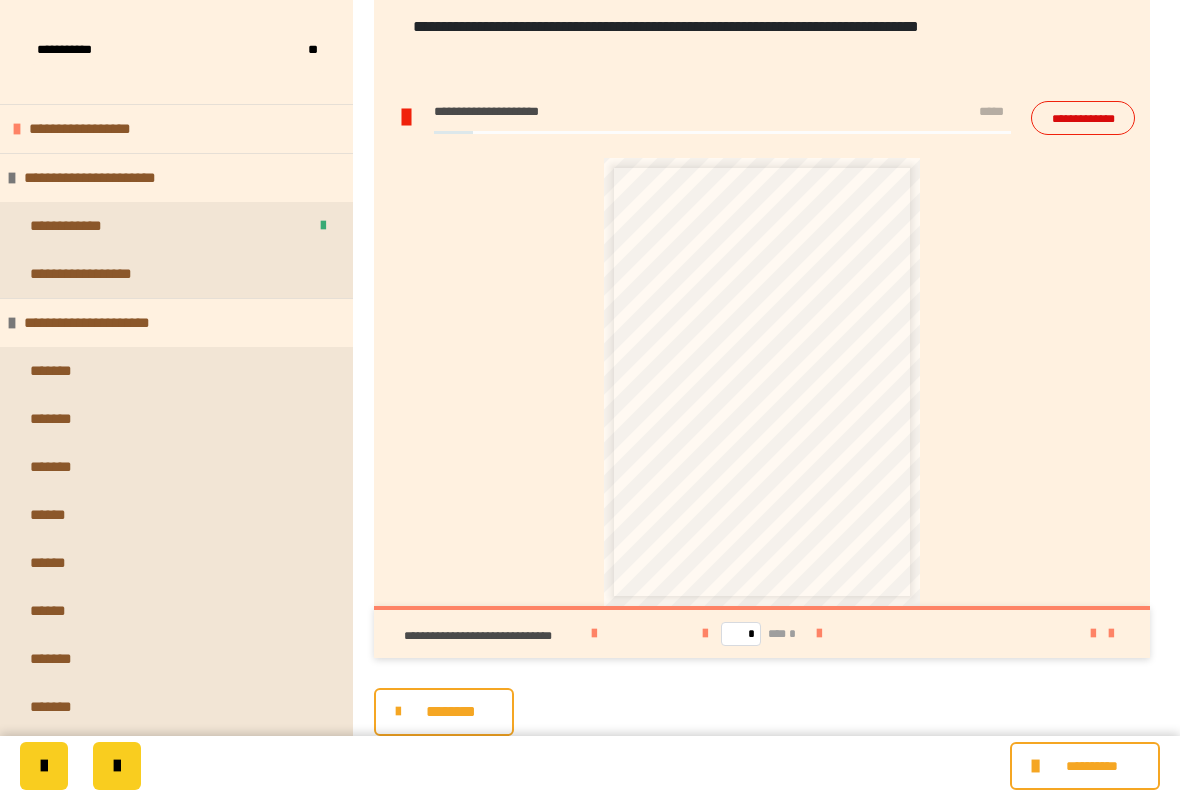click at bounding box center [705, 634] 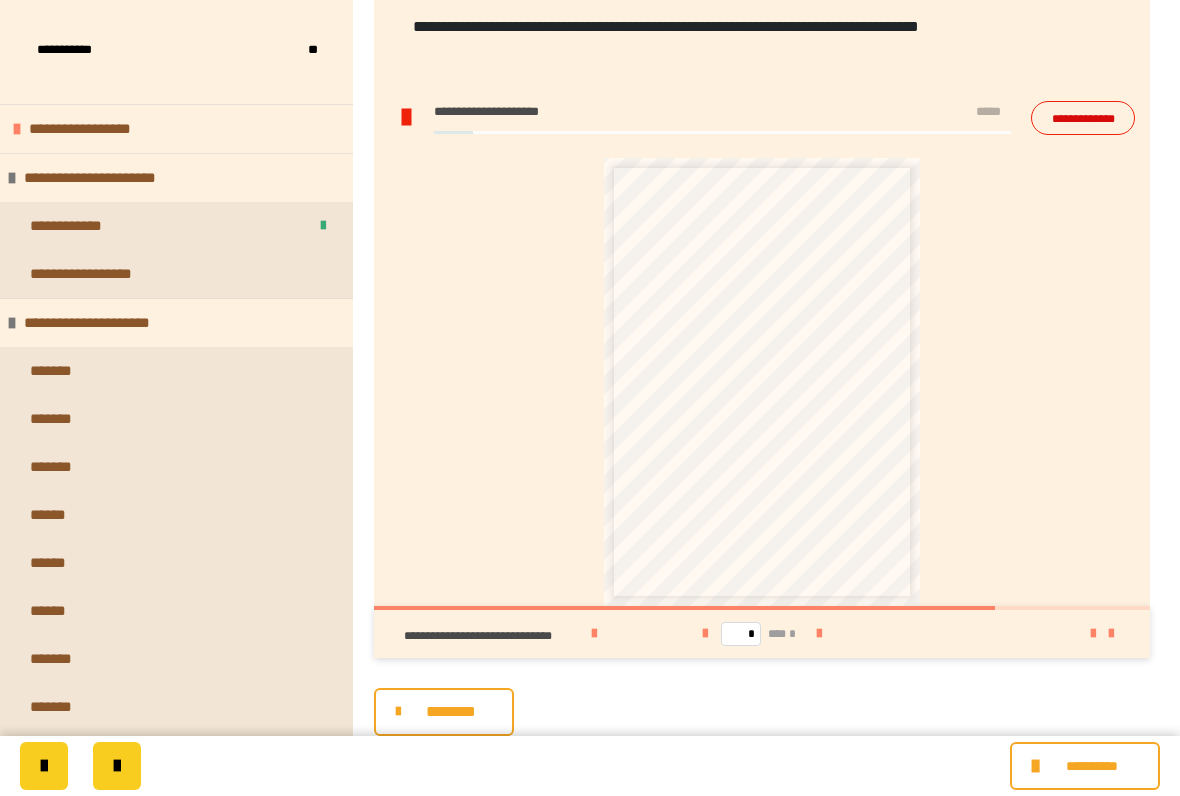 click at bounding box center (705, 634) 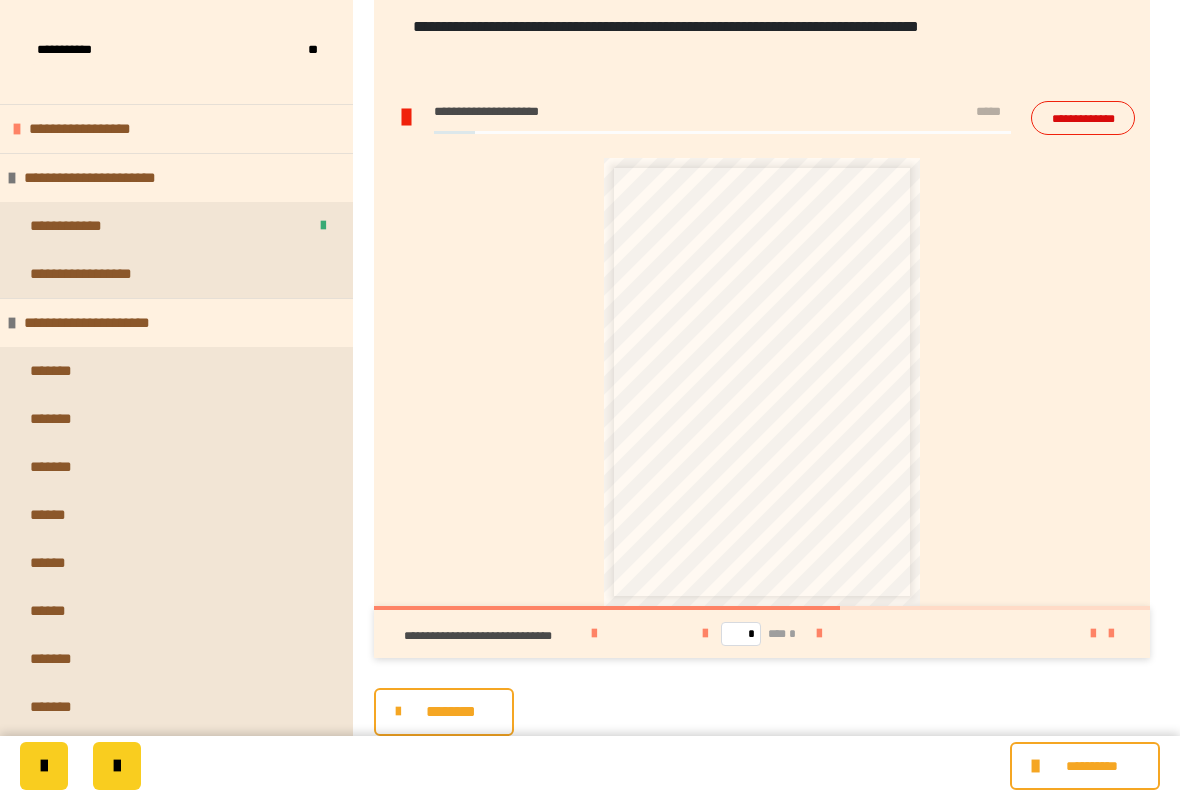 click at bounding box center [705, 634] 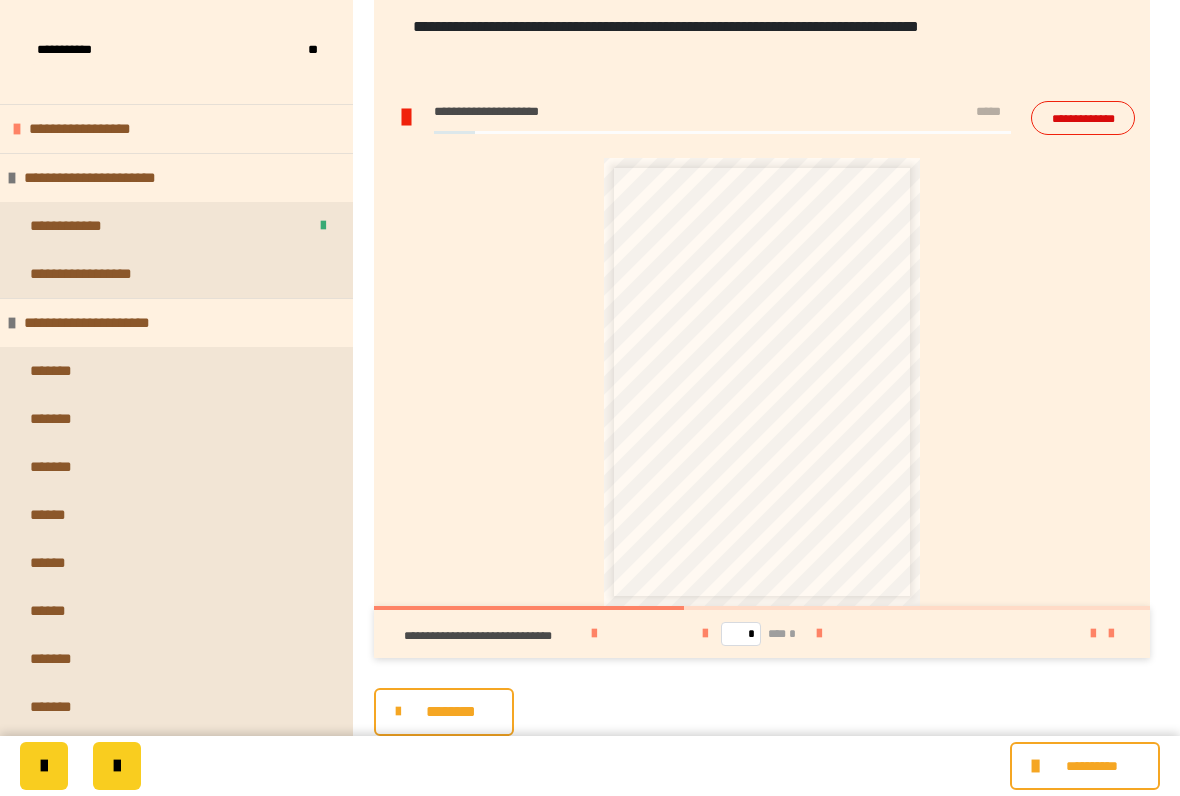 click at bounding box center (705, 634) 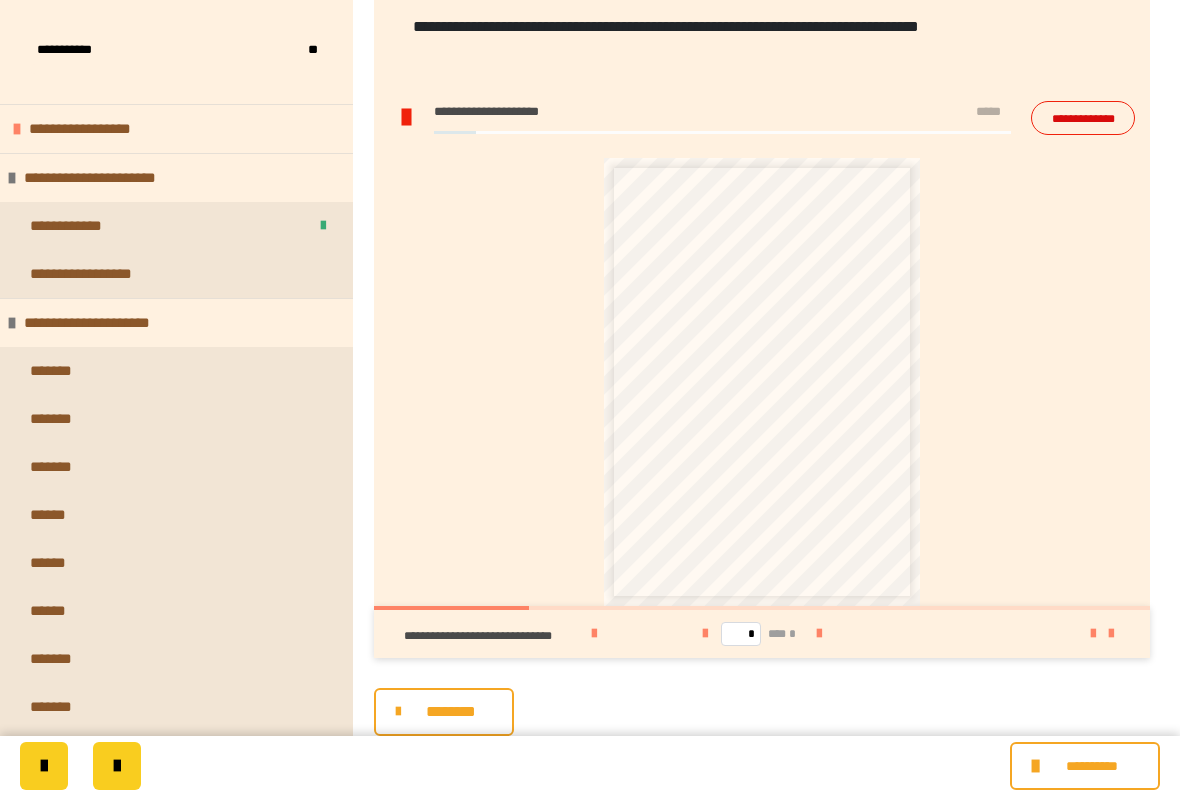 click on "* *** *" at bounding box center (762, 634) 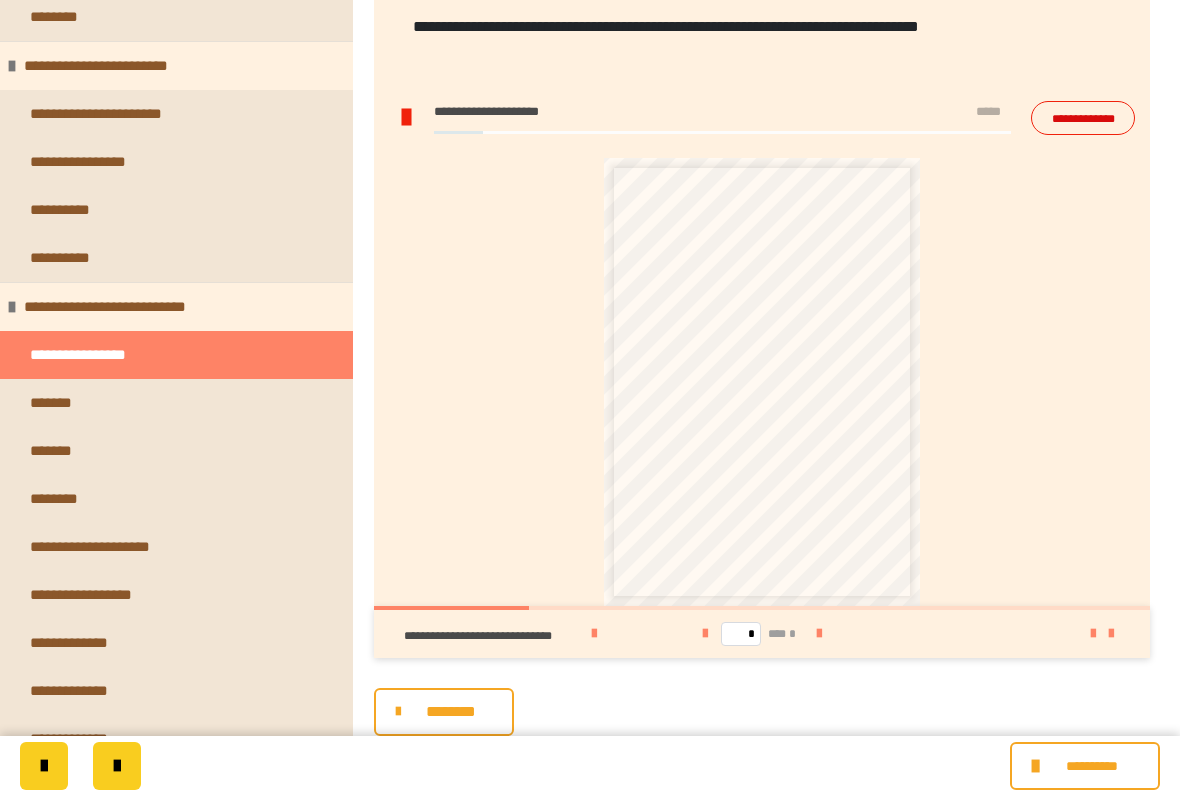 scroll, scrollTop: 804, scrollLeft: 0, axis: vertical 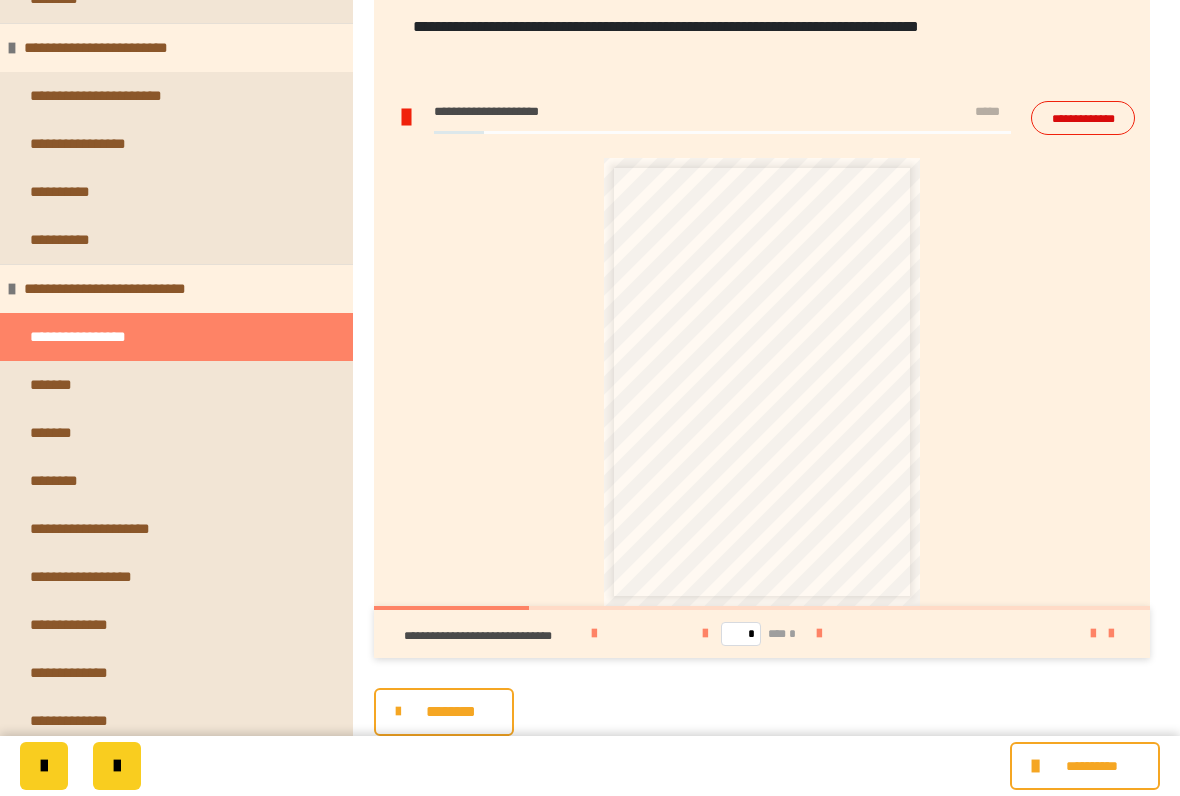 click on "*******" at bounding box center (59, 385) 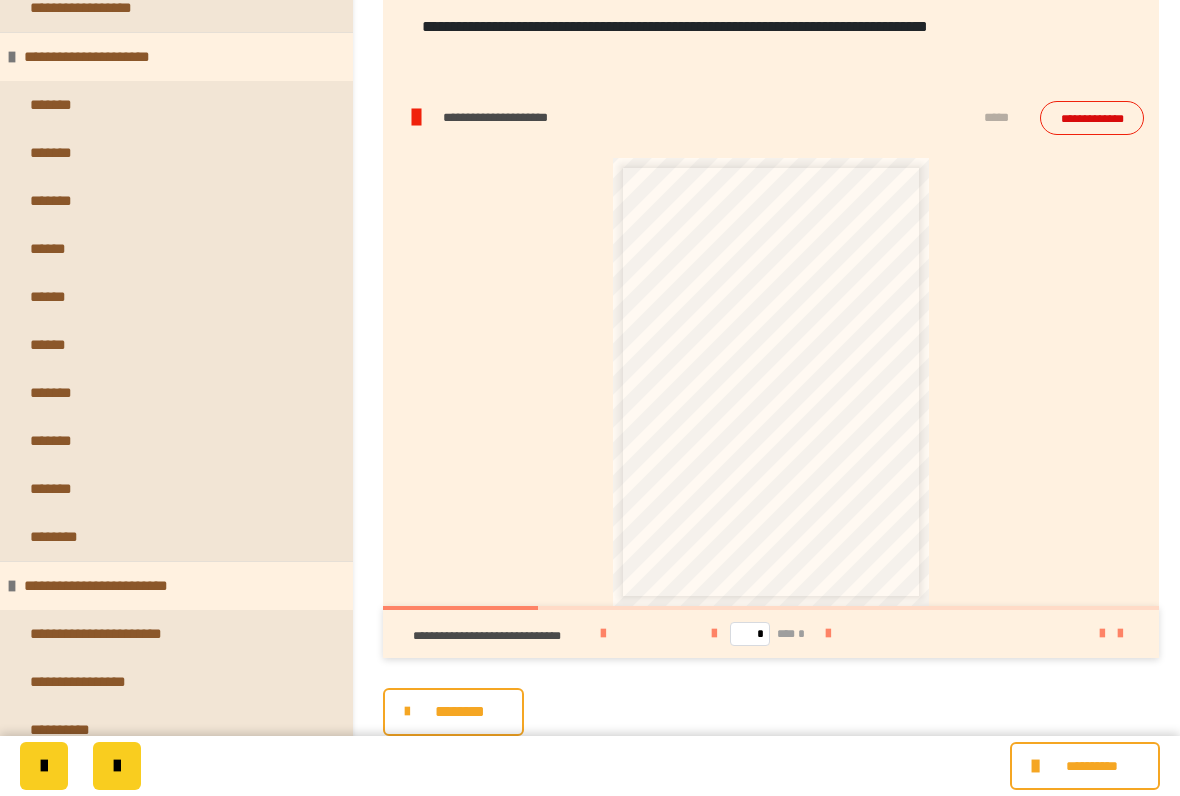 scroll, scrollTop: 0, scrollLeft: 0, axis: both 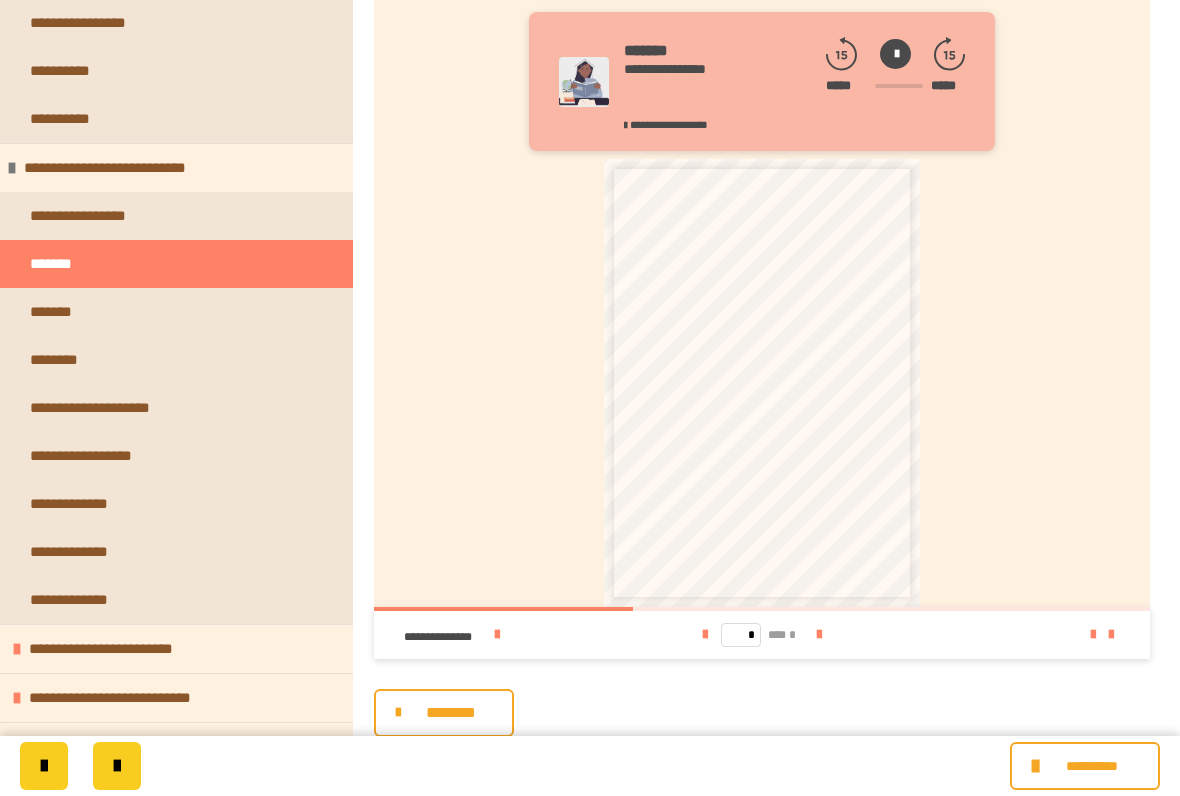 click on "**********" at bounding box center (85, 216) 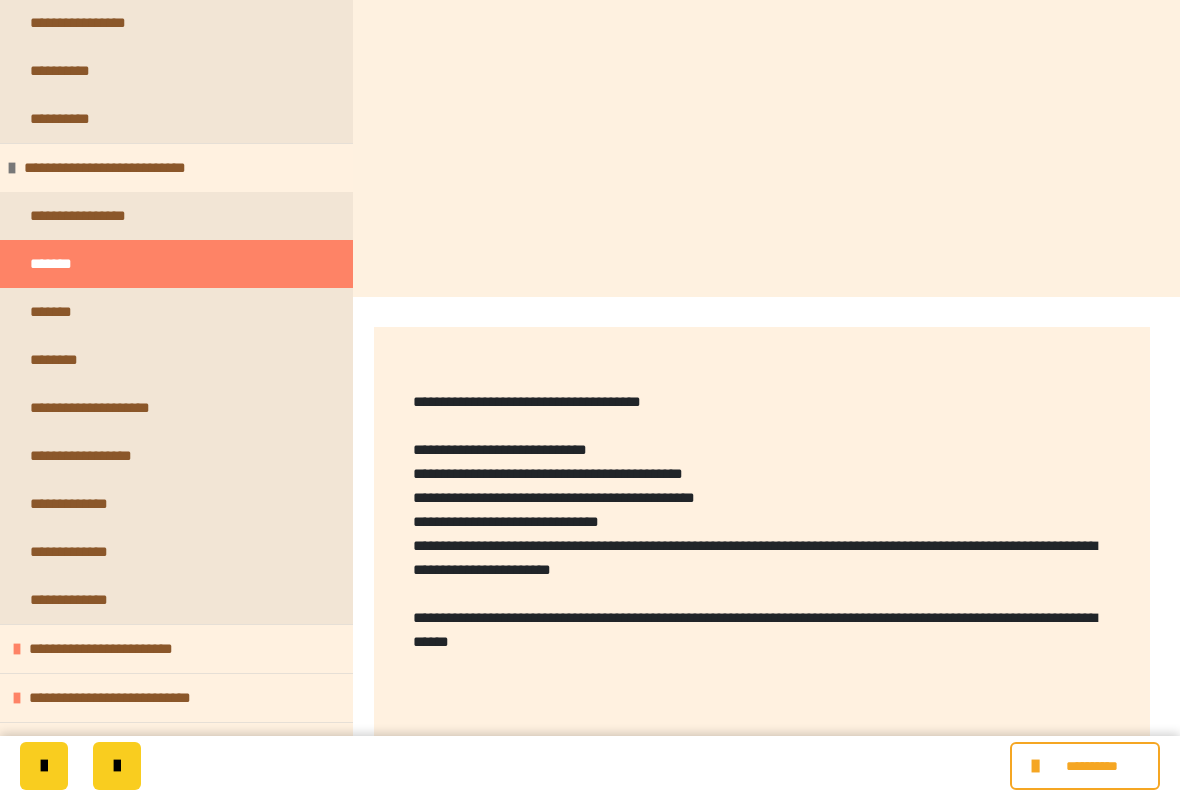 scroll, scrollTop: 0, scrollLeft: 0, axis: both 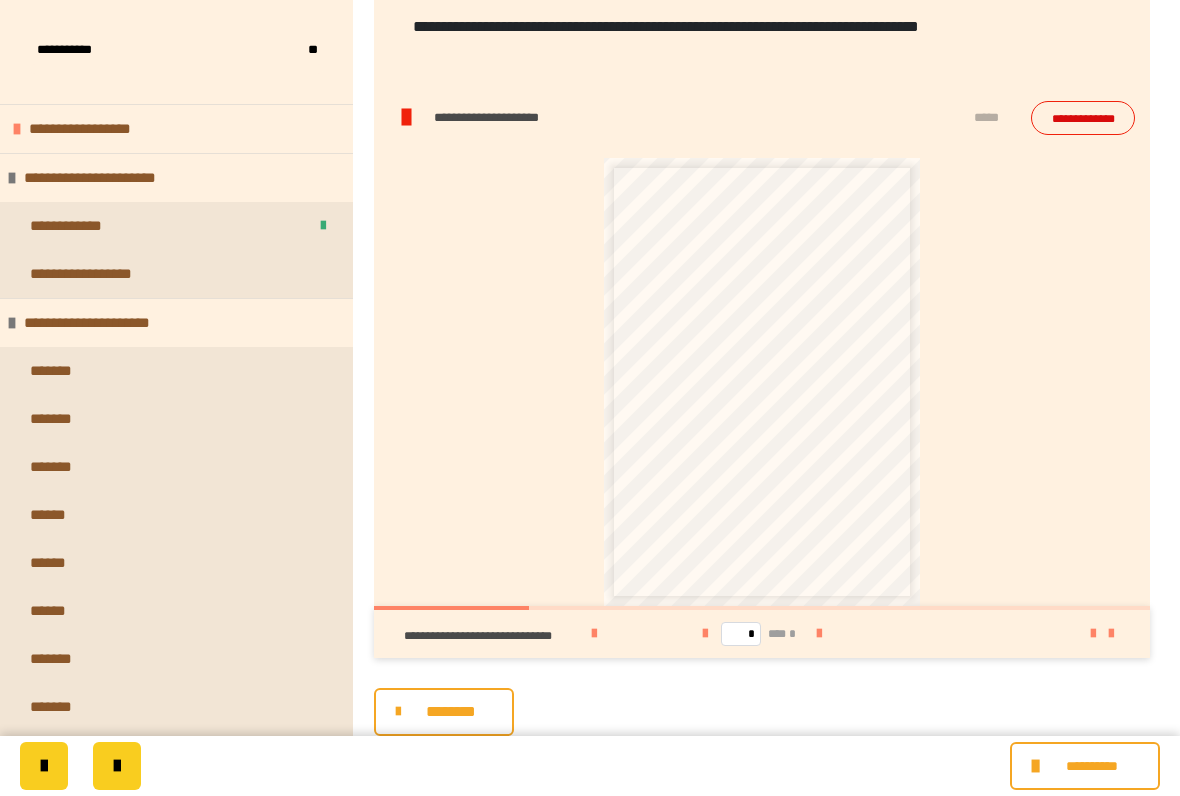 click on "* * * * * * * * * * * * * * * * * * * * * * * * * * * * * * * * * * * * * * * *   * * * * * * * * * * * *" at bounding box center (762, 382) 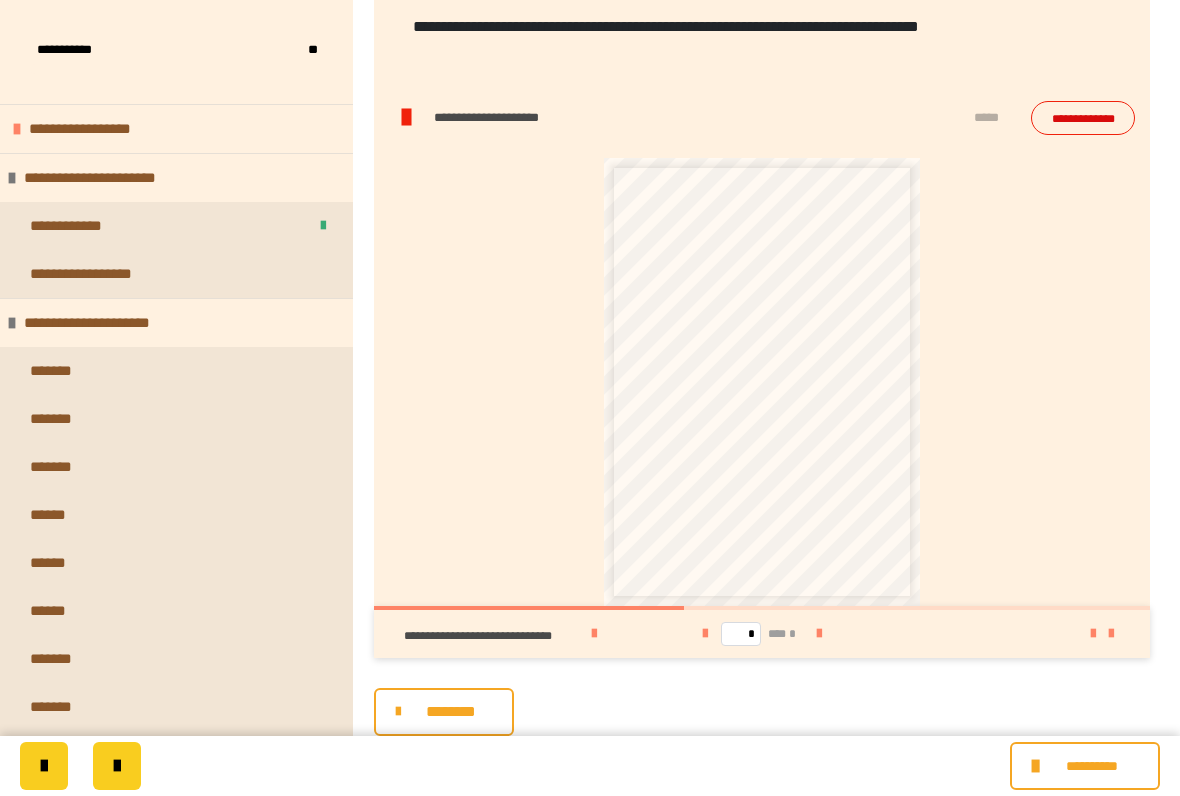 click at bounding box center (819, 634) 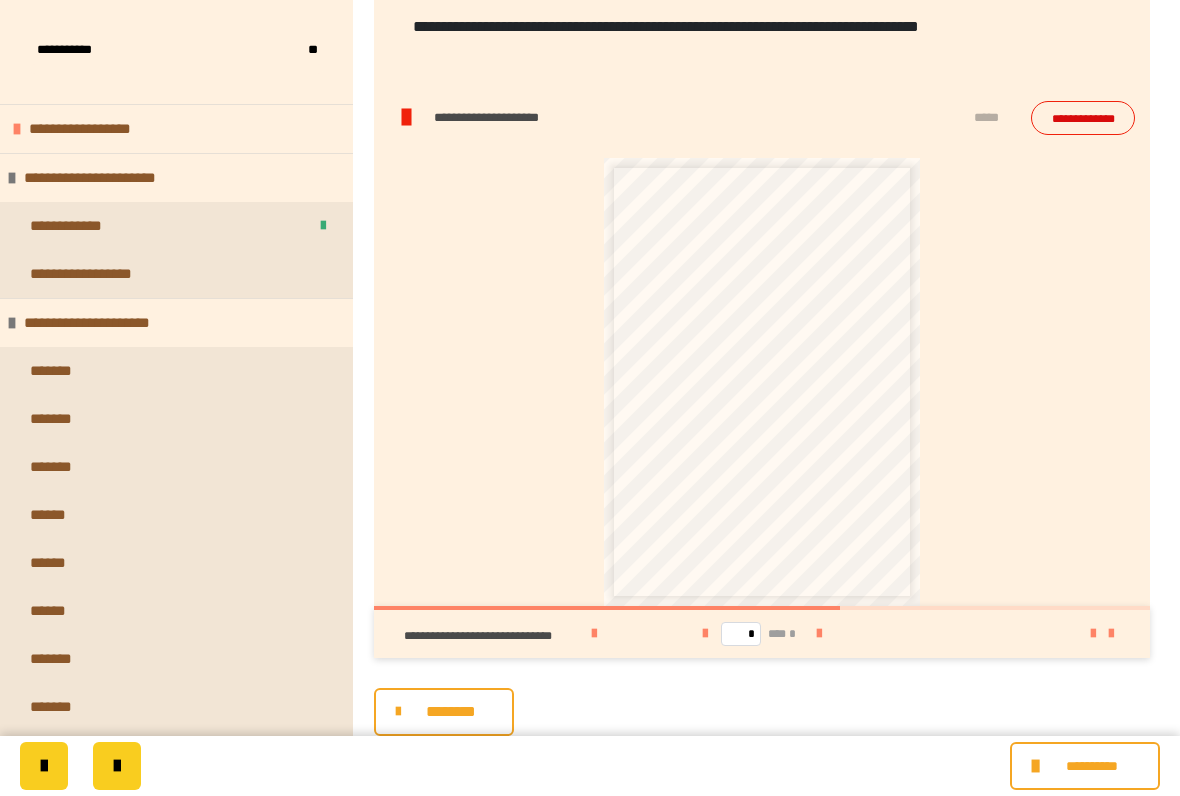 click at bounding box center [819, 634] 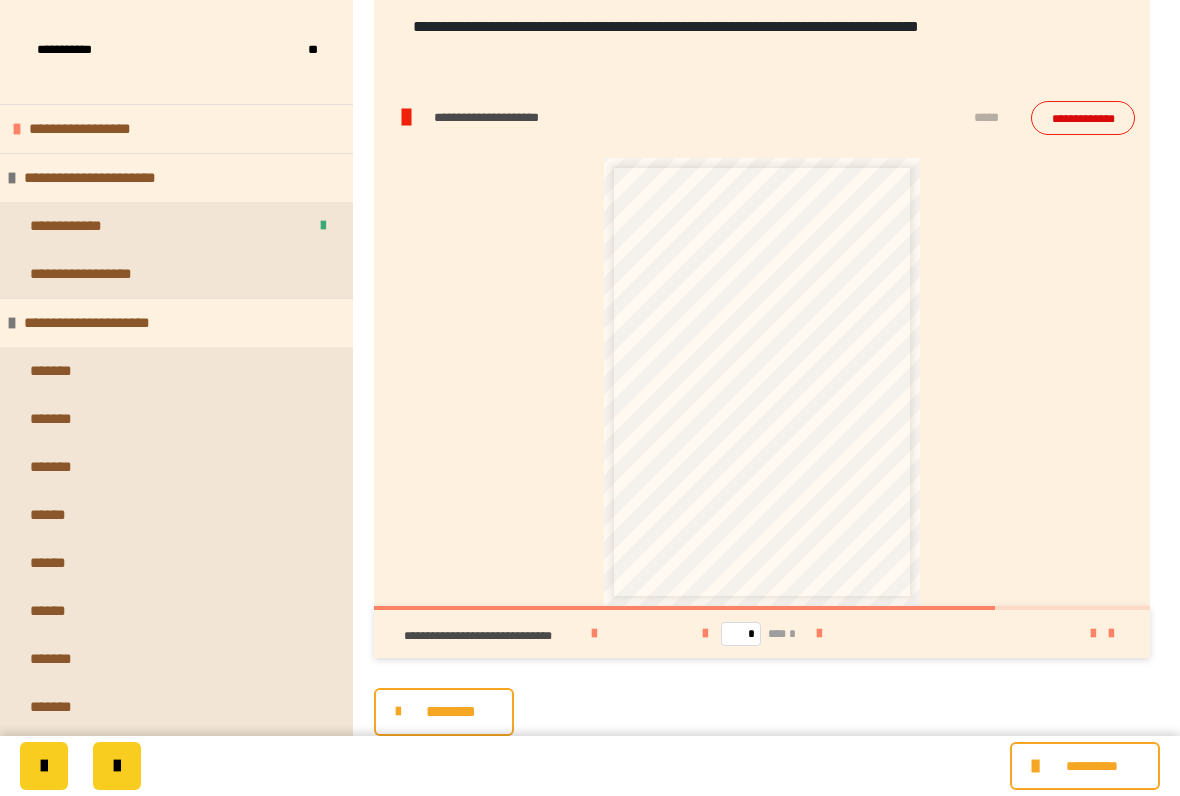 click at bounding box center [819, 634] 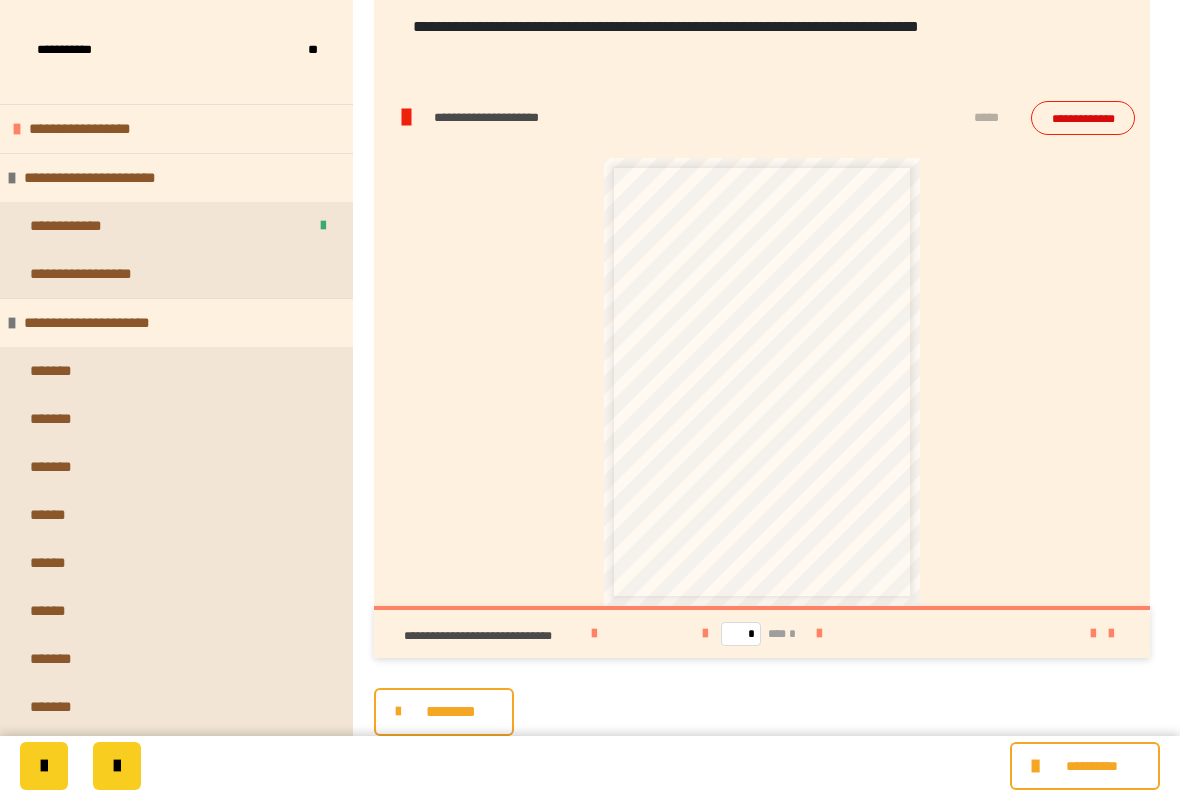 click on "* *** *" at bounding box center [762, 634] 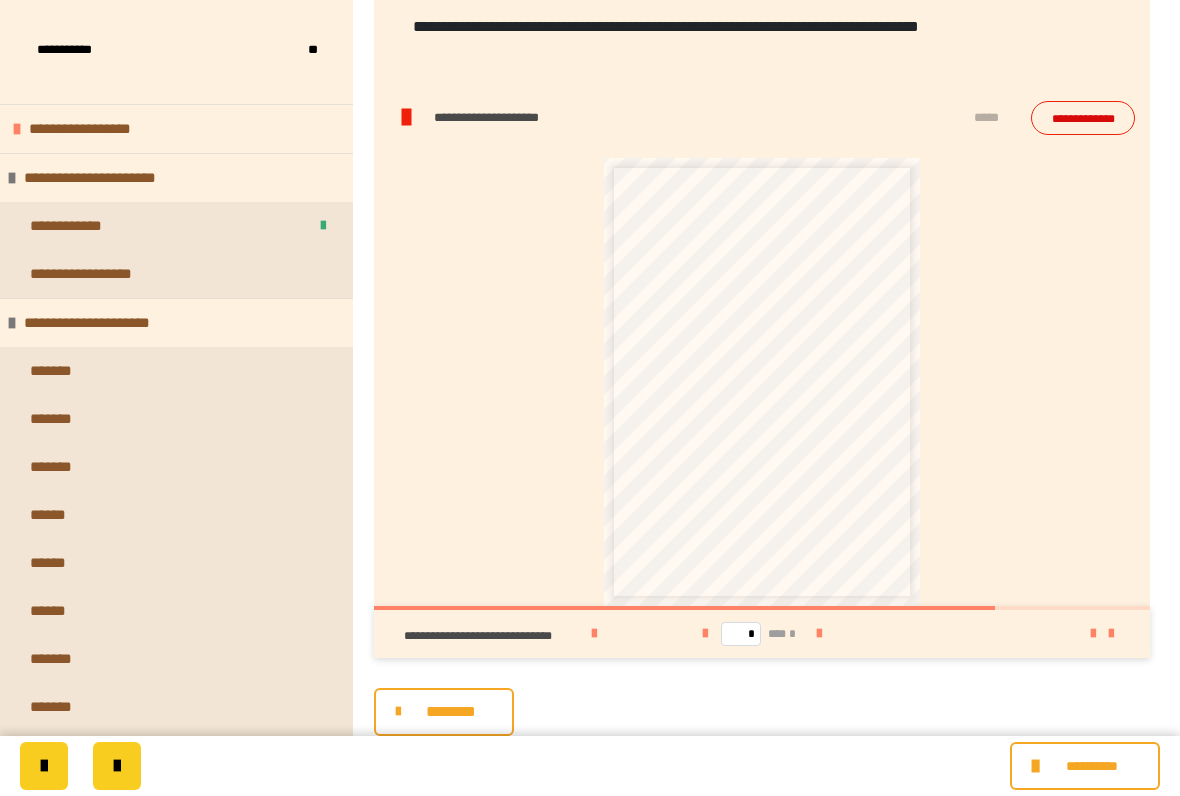 click at bounding box center (705, 634) 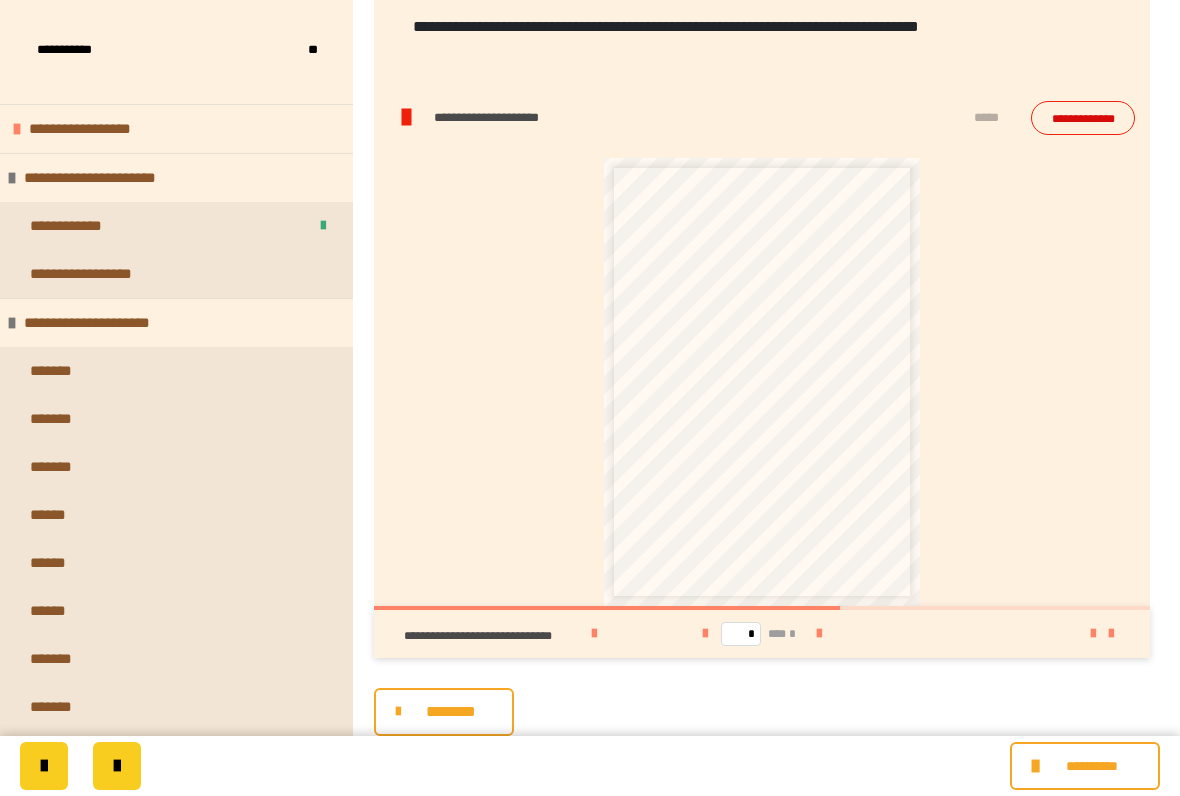 click at bounding box center [705, 634] 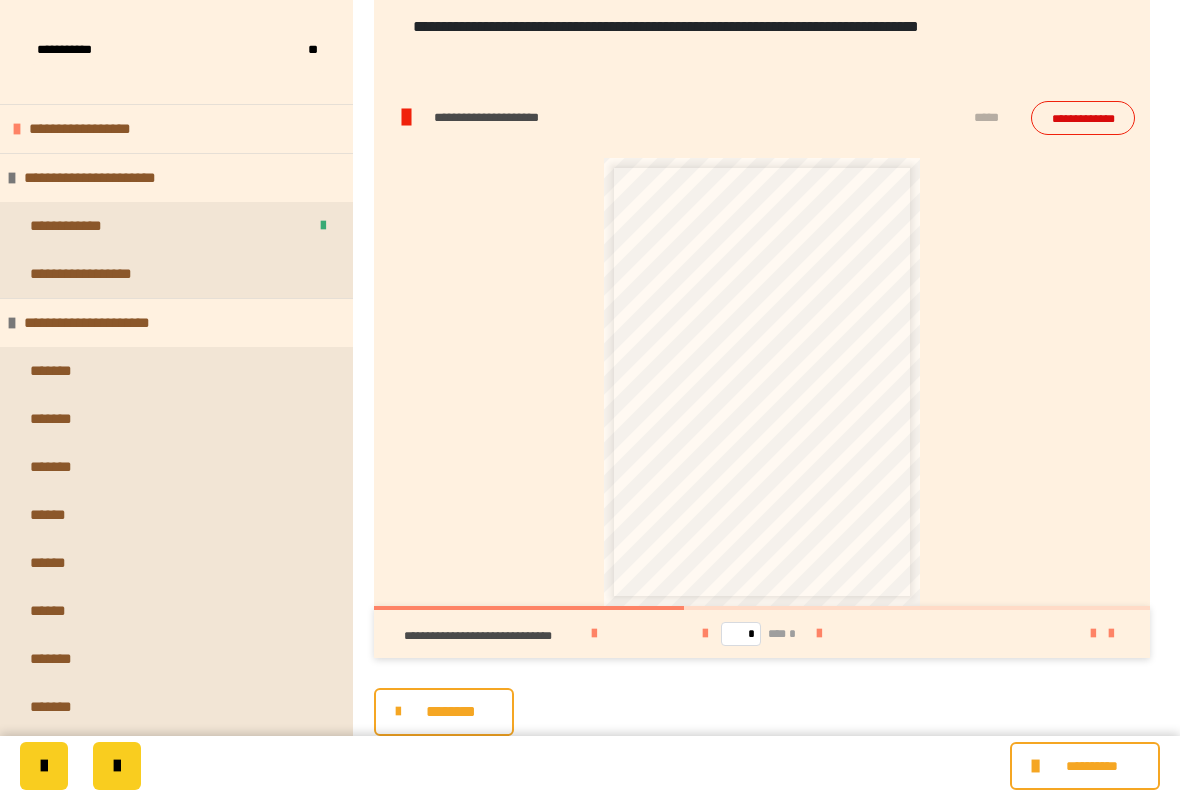 click at bounding box center (705, 634) 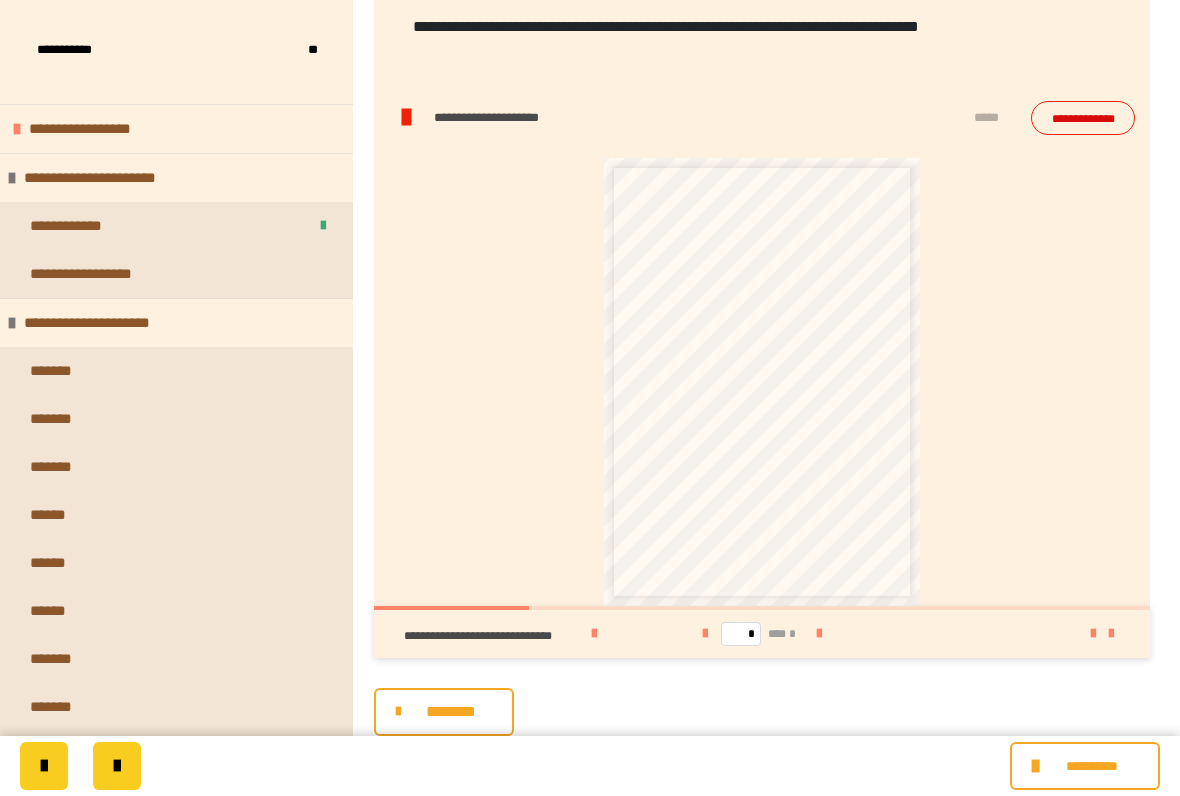 scroll, scrollTop: 183, scrollLeft: 0, axis: vertical 